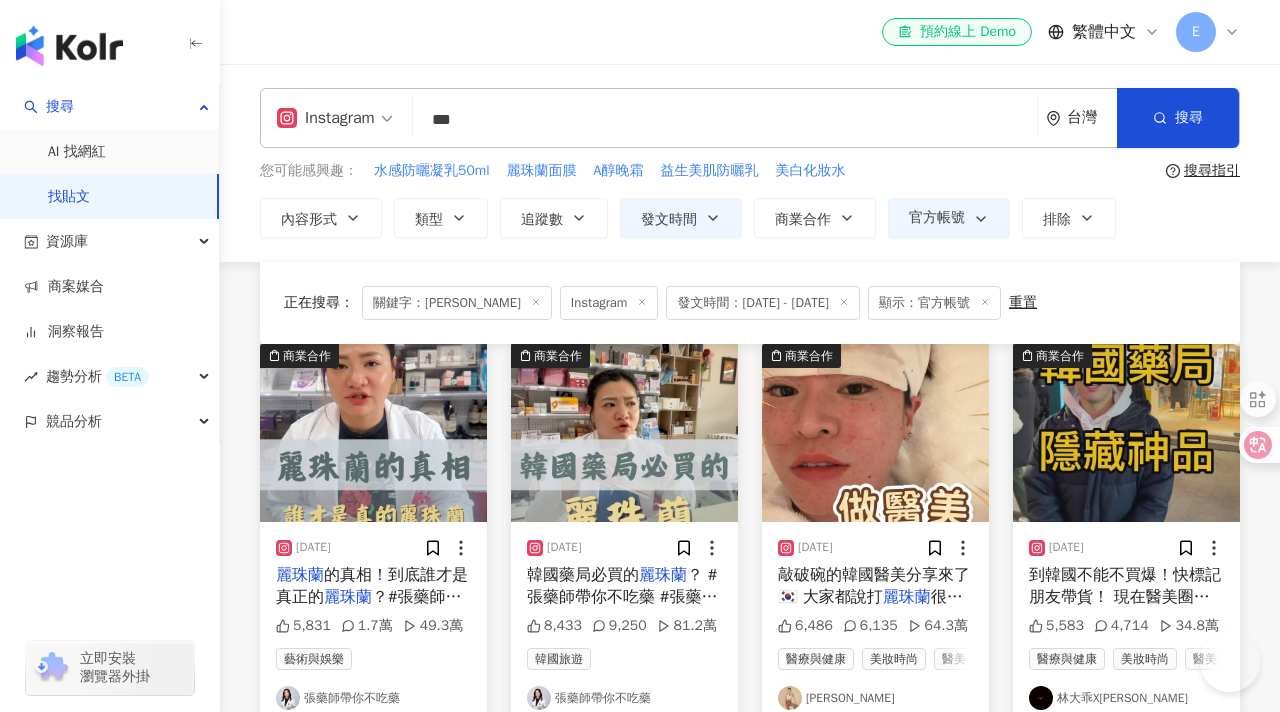 scroll, scrollTop: 528, scrollLeft: 0, axis: vertical 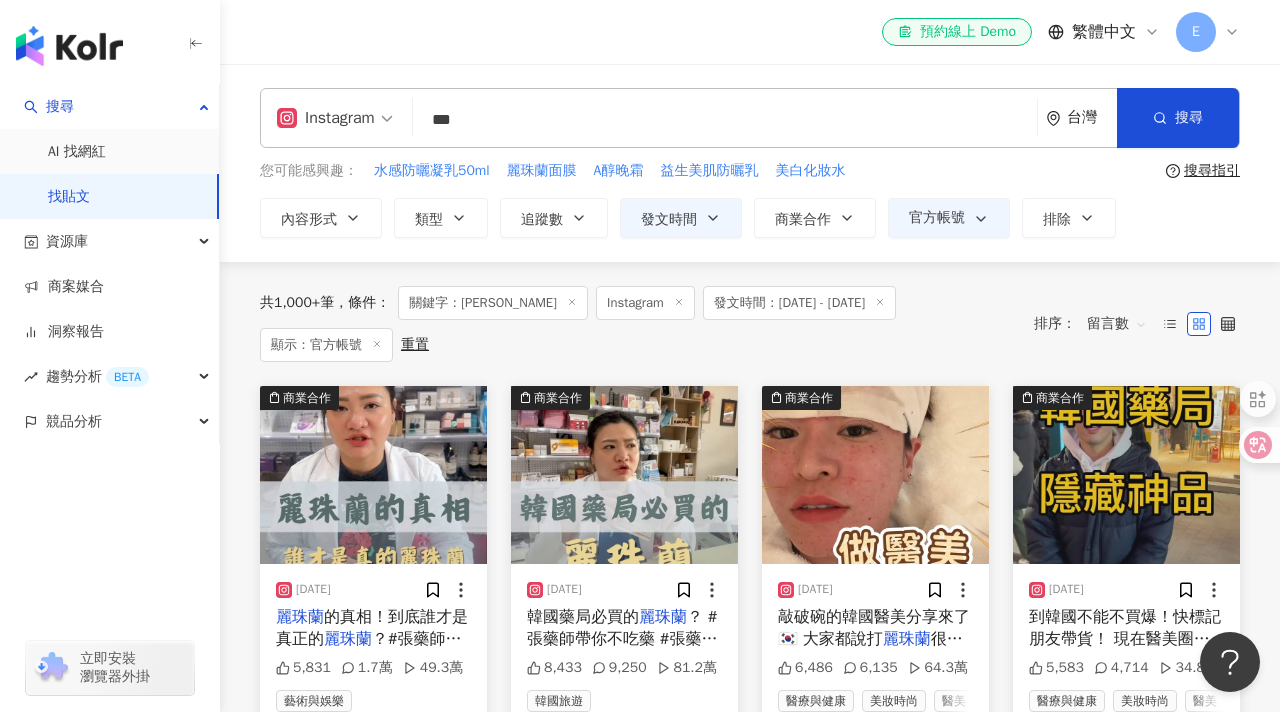drag, startPoint x: 494, startPoint y: 136, endPoint x: 434, endPoint y: 114, distance: 63.90618 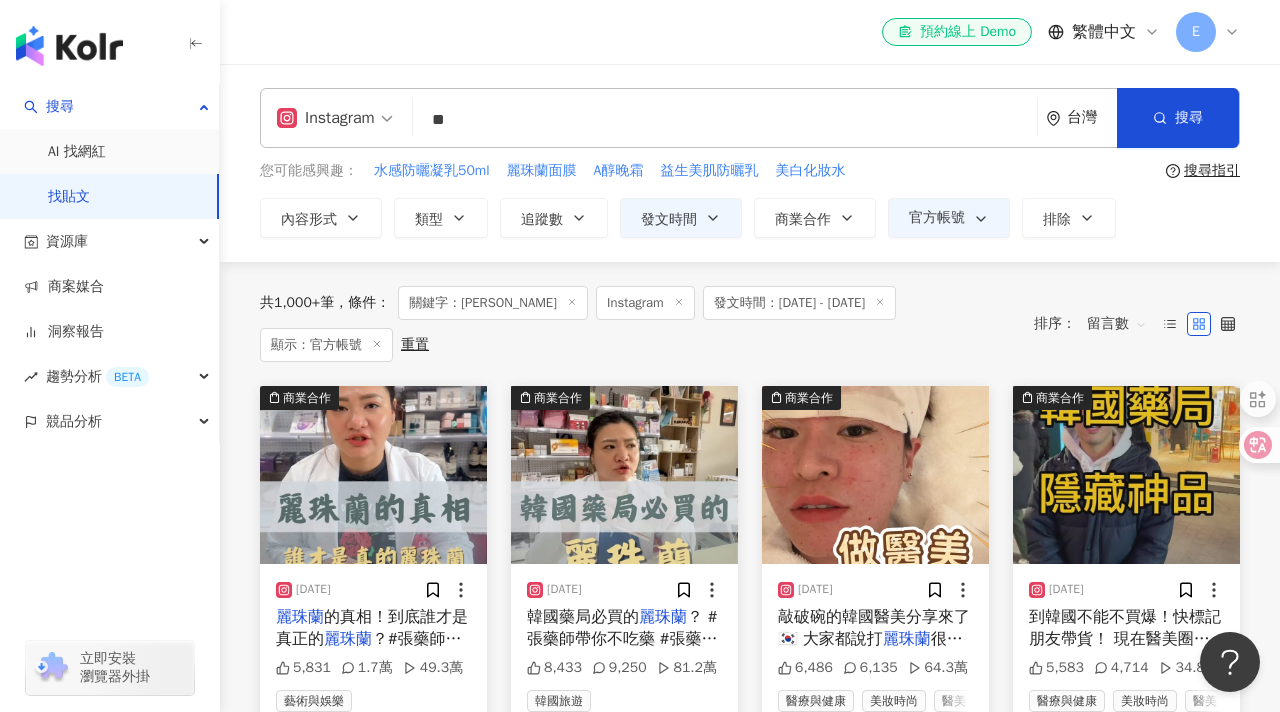 type on "*" 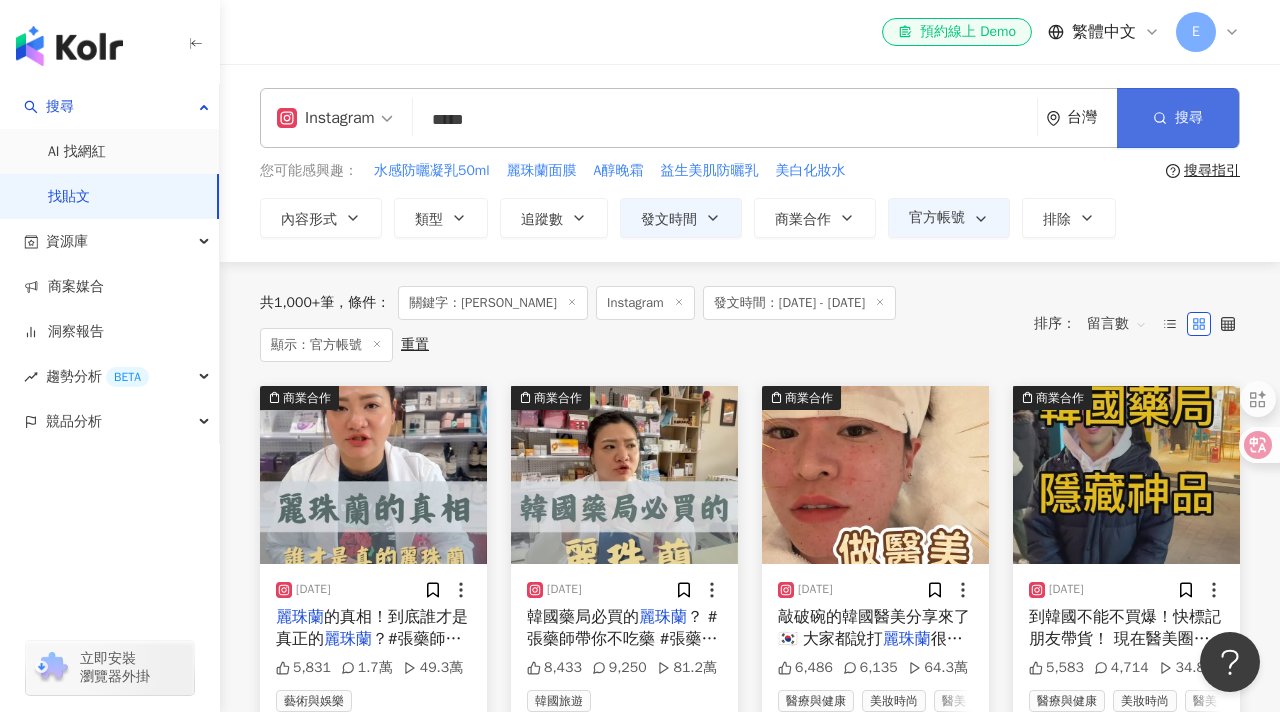 type on "*****" 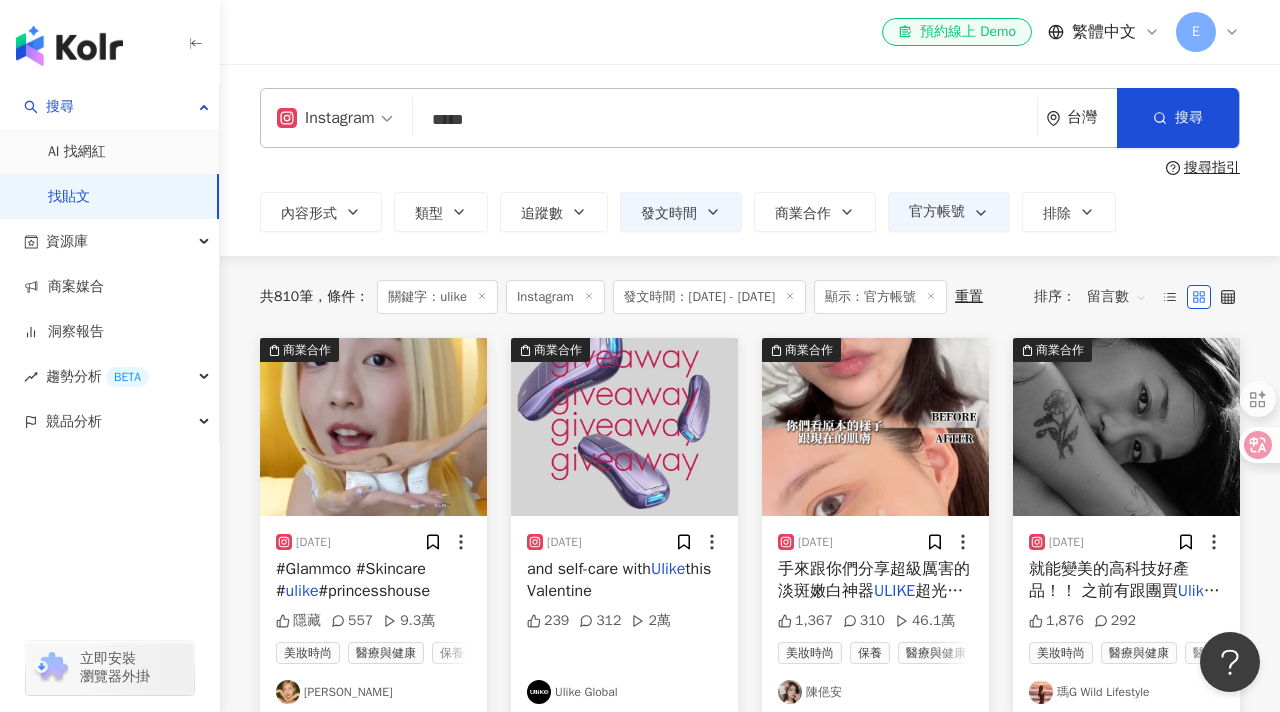 click on "Instagram" at bounding box center [326, 118] 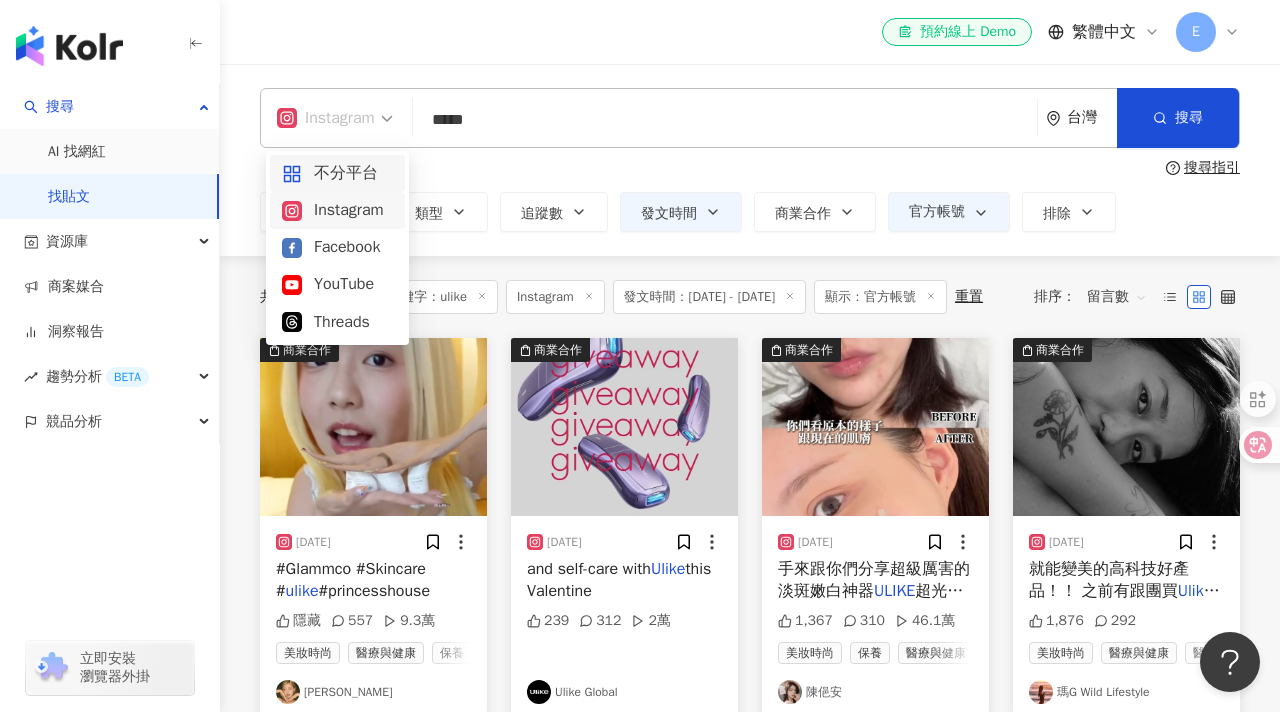 click on "不分平台" at bounding box center [337, 173] 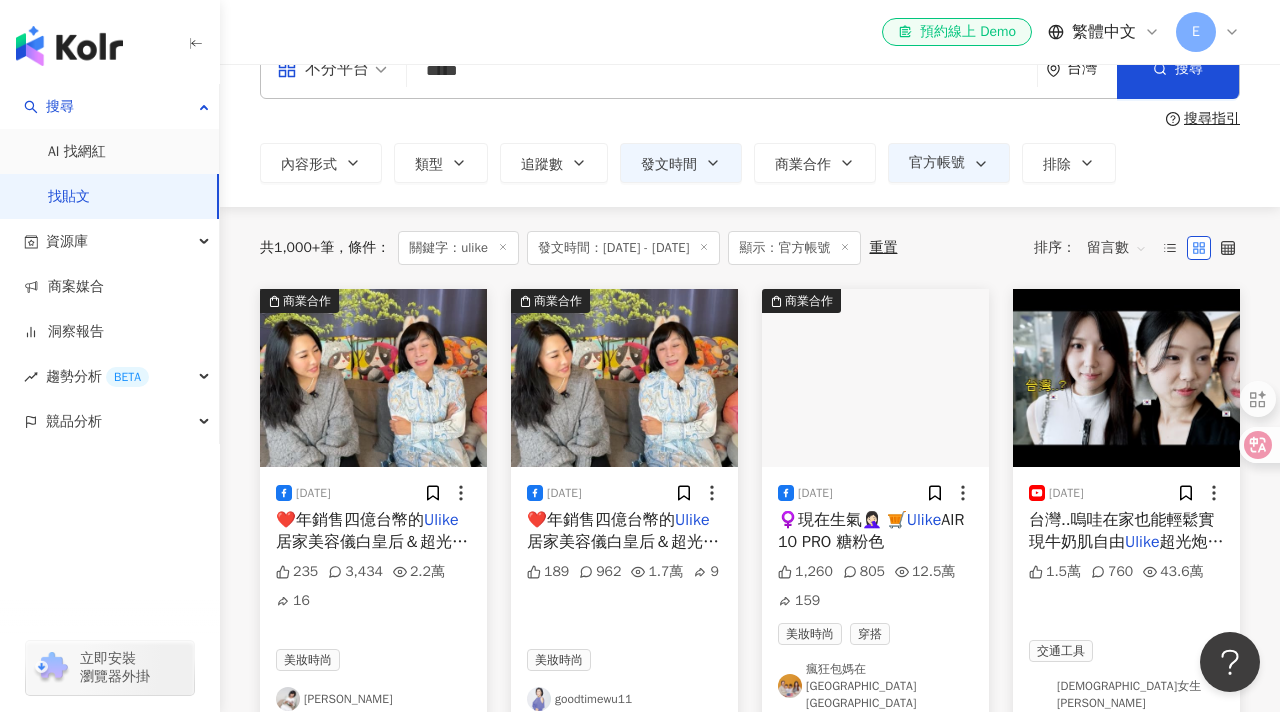 scroll, scrollTop: 60, scrollLeft: 0, axis: vertical 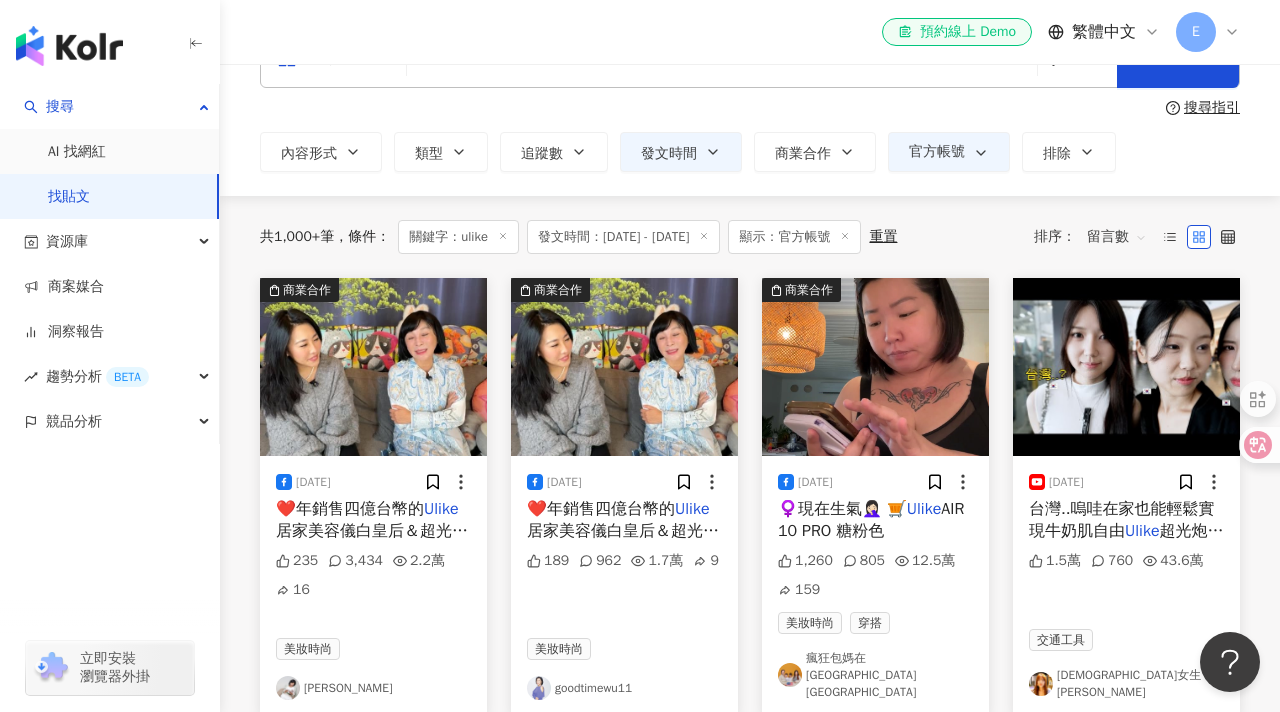 click on "留言數" at bounding box center [1117, 237] 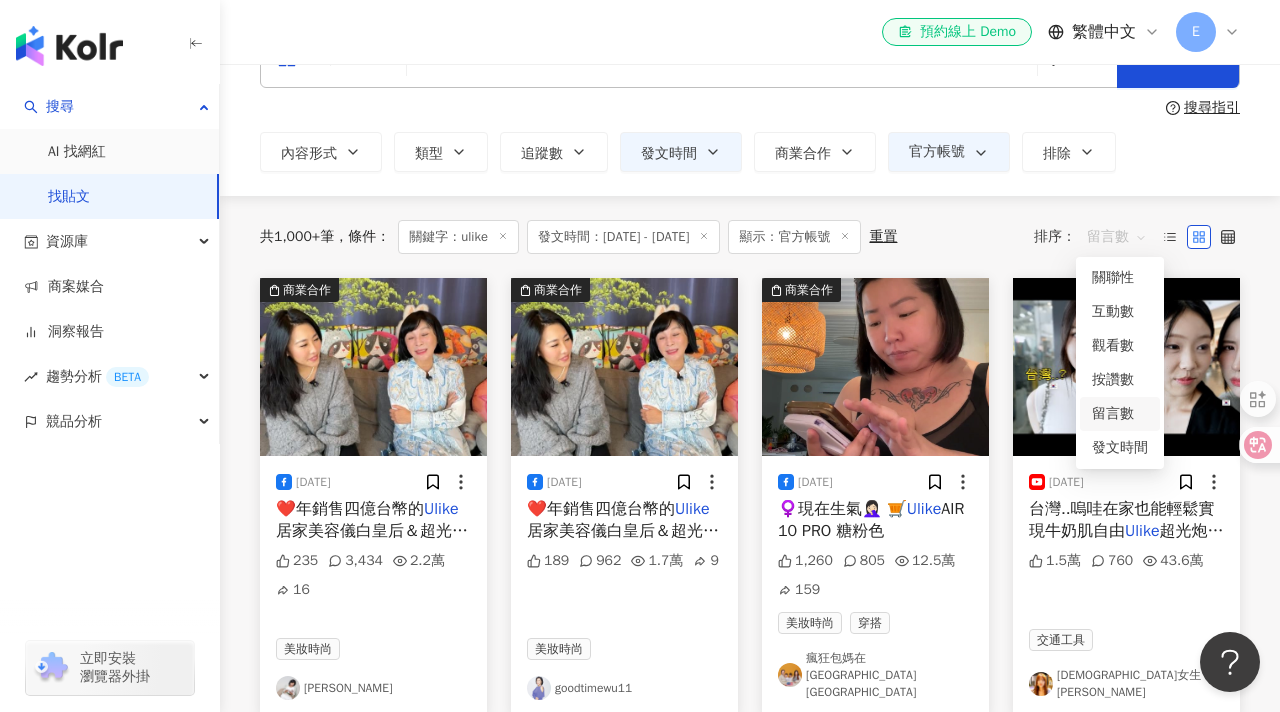 click on "**********" at bounding box center (750, 100) 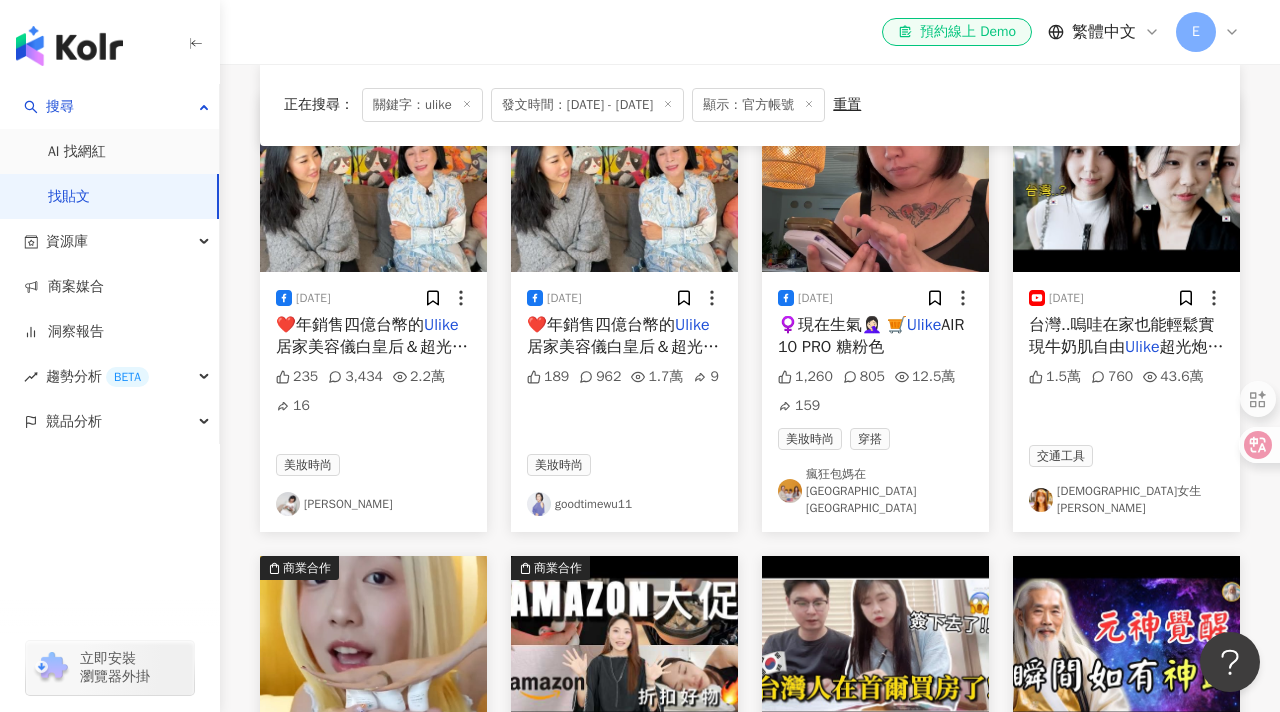 scroll, scrollTop: 156, scrollLeft: 0, axis: vertical 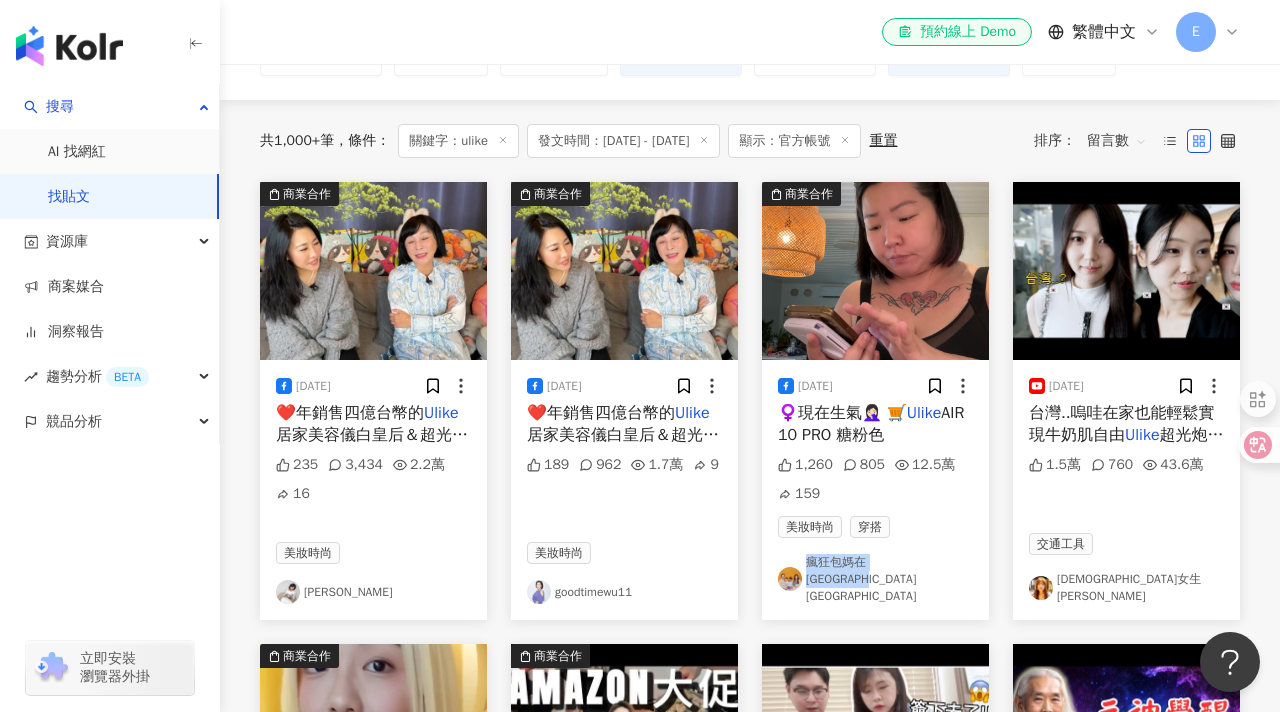 drag, startPoint x: 927, startPoint y: 581, endPoint x: 807, endPoint y: 571, distance: 120.41595 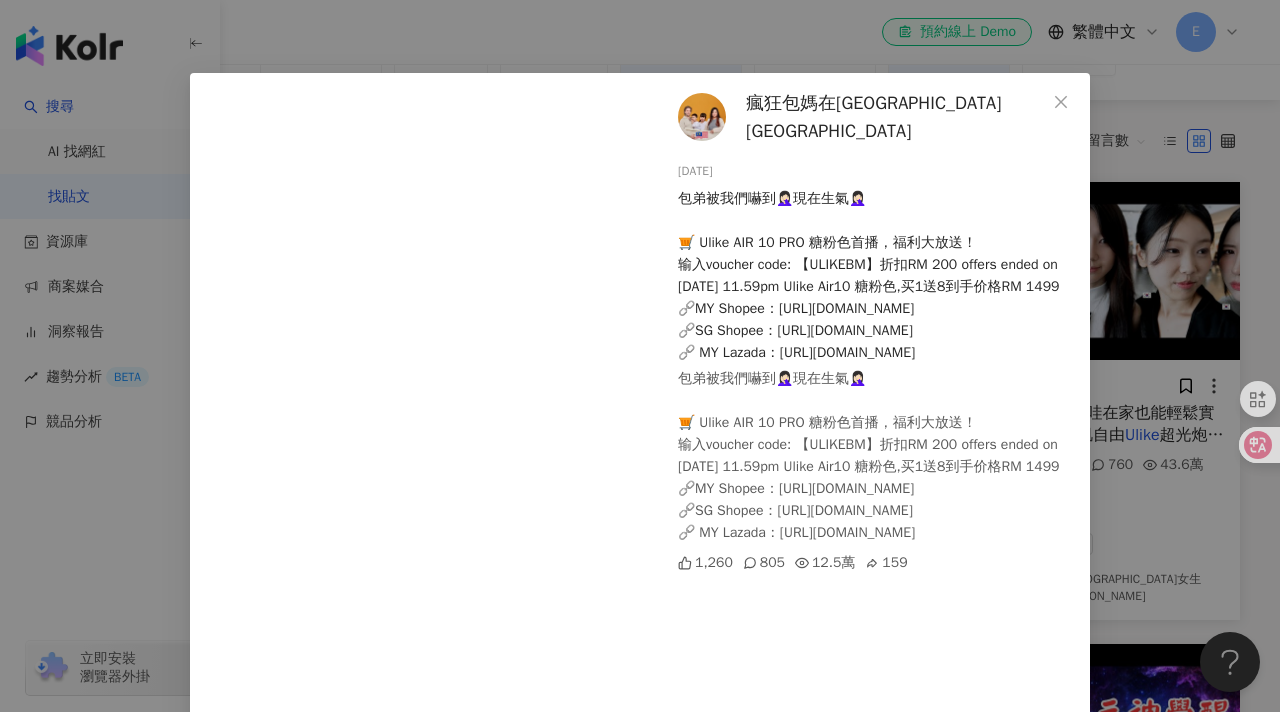 scroll, scrollTop: 50, scrollLeft: 0, axis: vertical 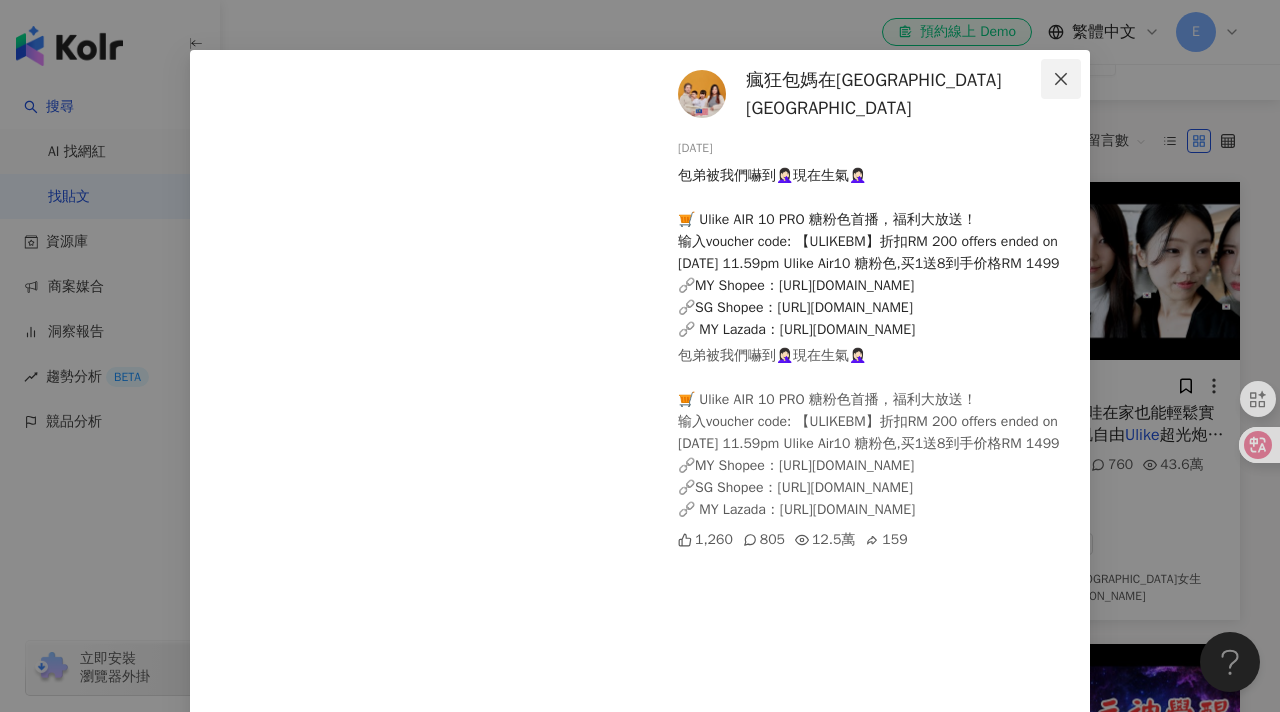 click at bounding box center [1061, 79] 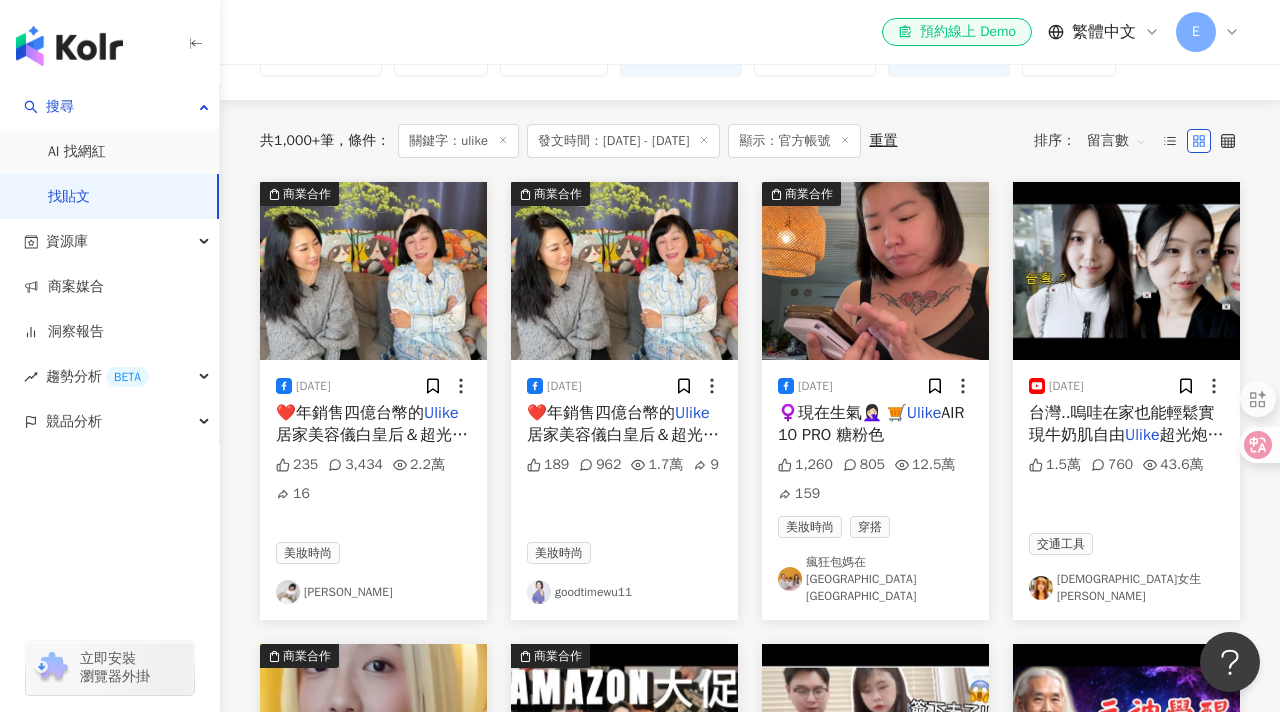 click on "AIR 10 PRO 糖粉色" at bounding box center [871, 424] 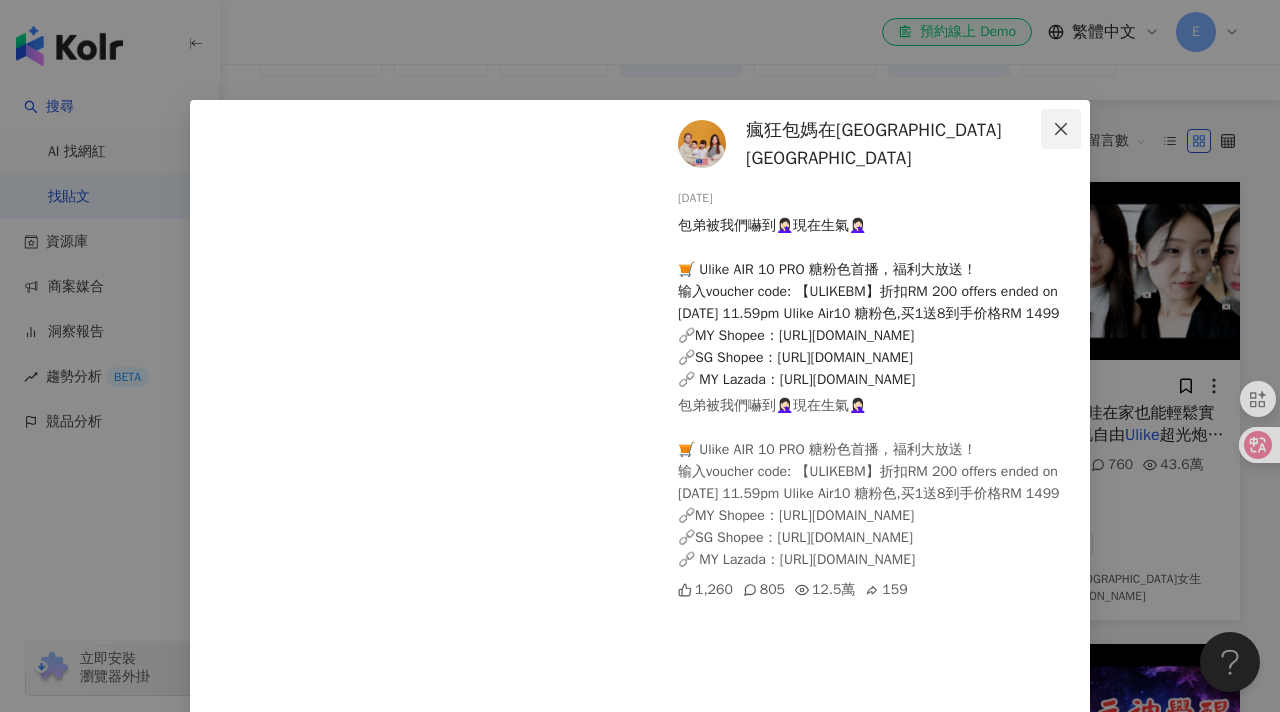 click 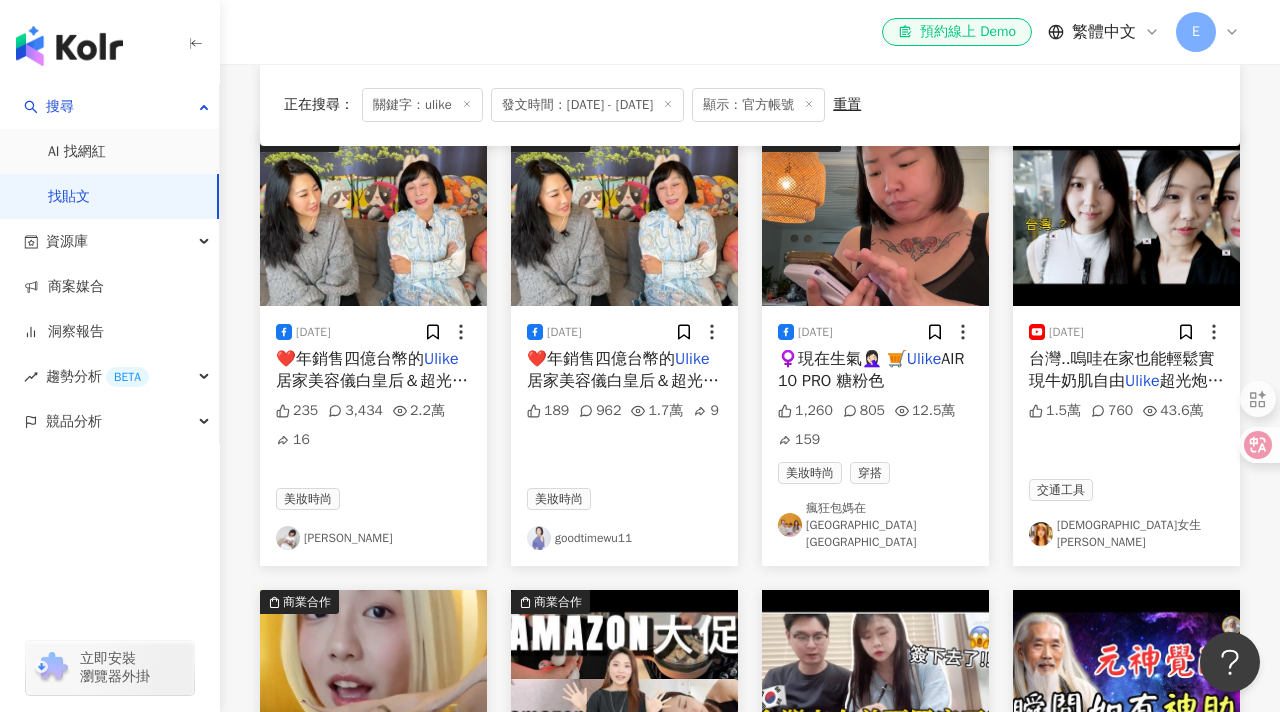 scroll, scrollTop: 276, scrollLeft: 0, axis: vertical 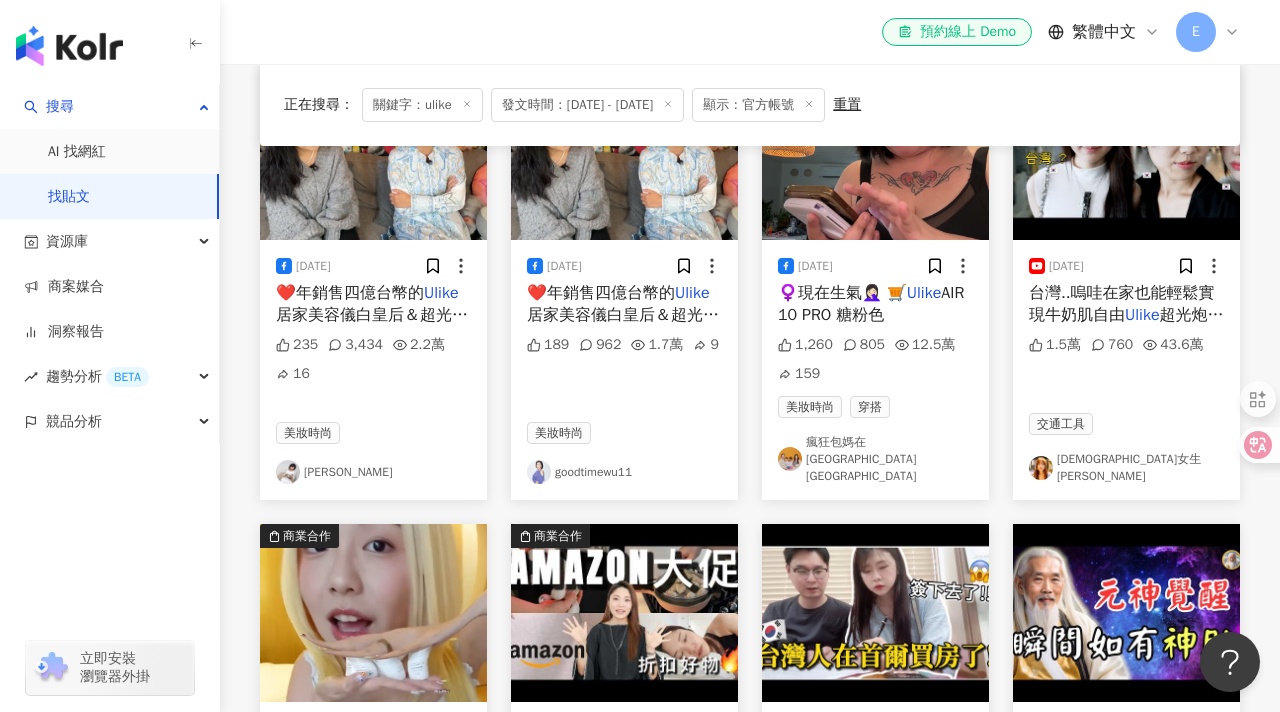 click on "台灣..嗚哇在家也能輕鬆實現牛奶肌自由" at bounding box center [1122, 304] 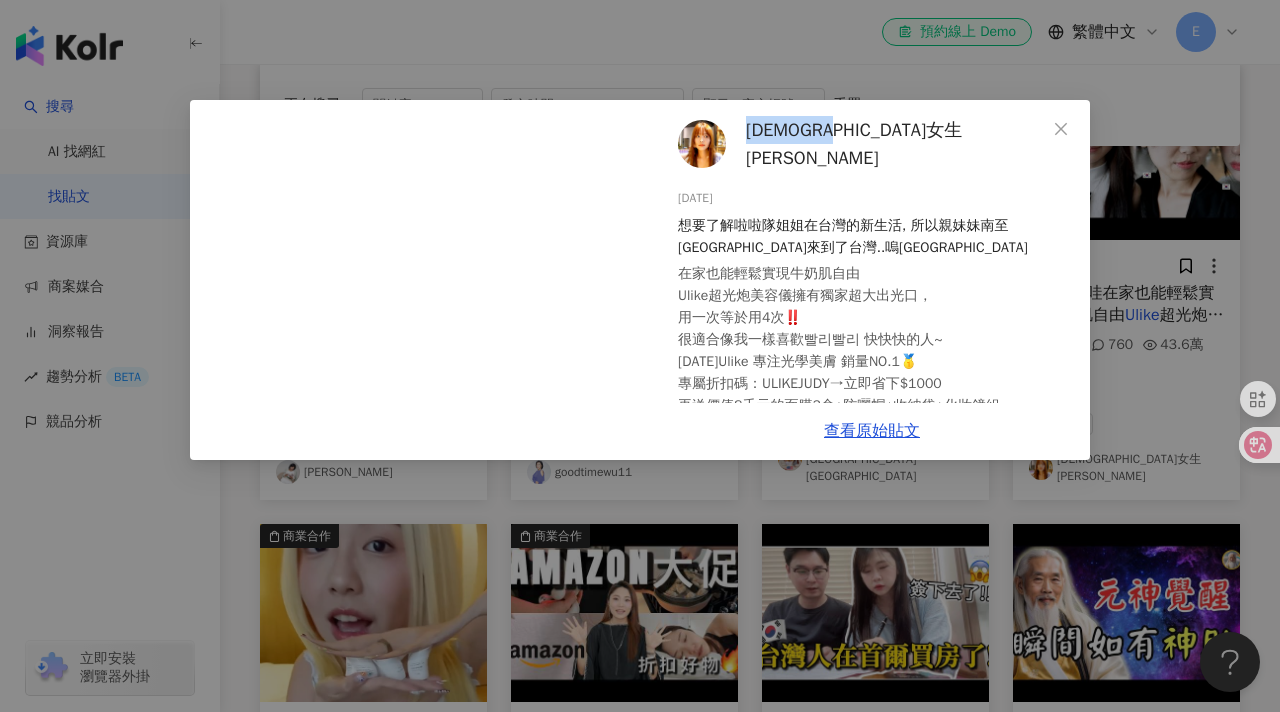 drag, startPoint x: 866, startPoint y: 145, endPoint x: 749, endPoint y: 138, distance: 117.20921 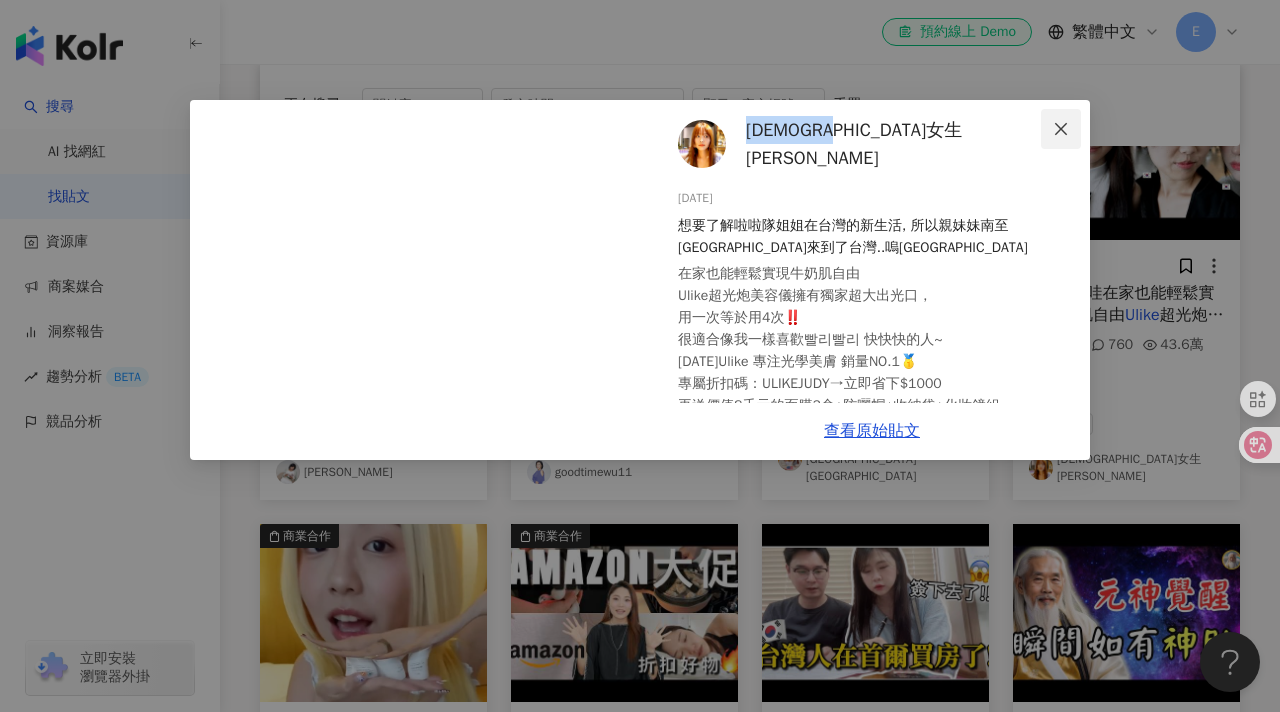 click 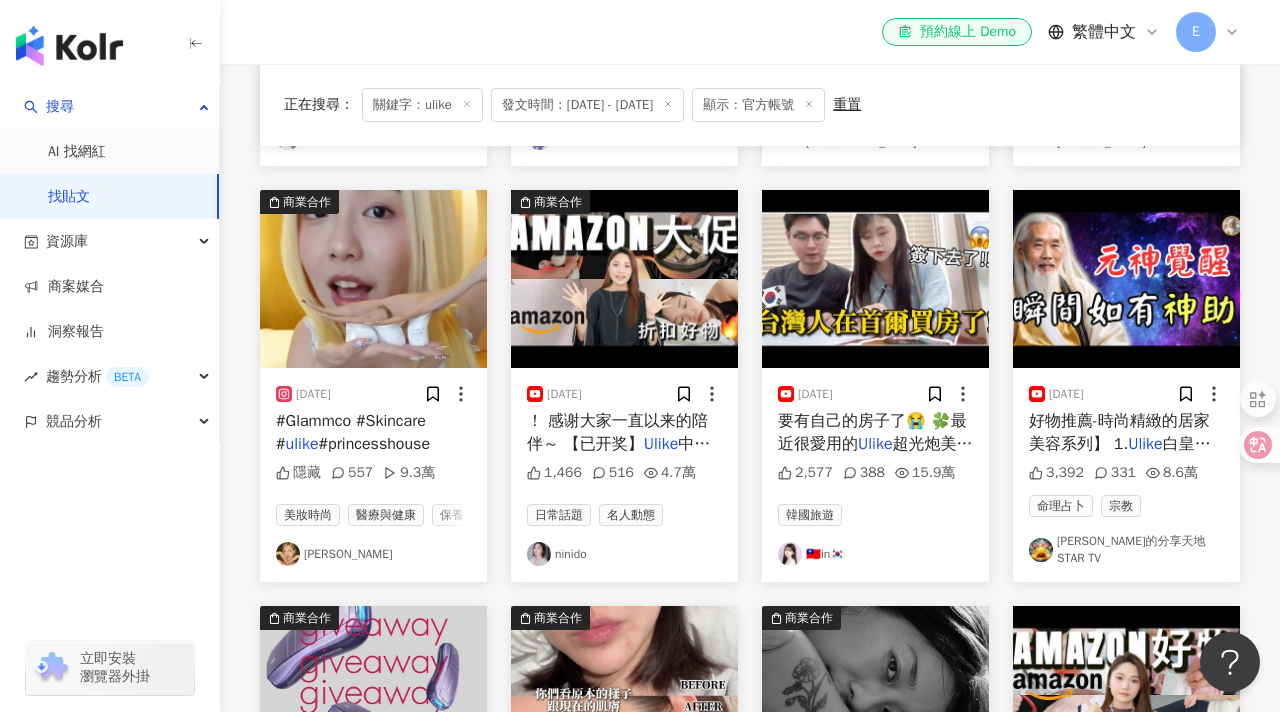 scroll, scrollTop: 614, scrollLeft: 0, axis: vertical 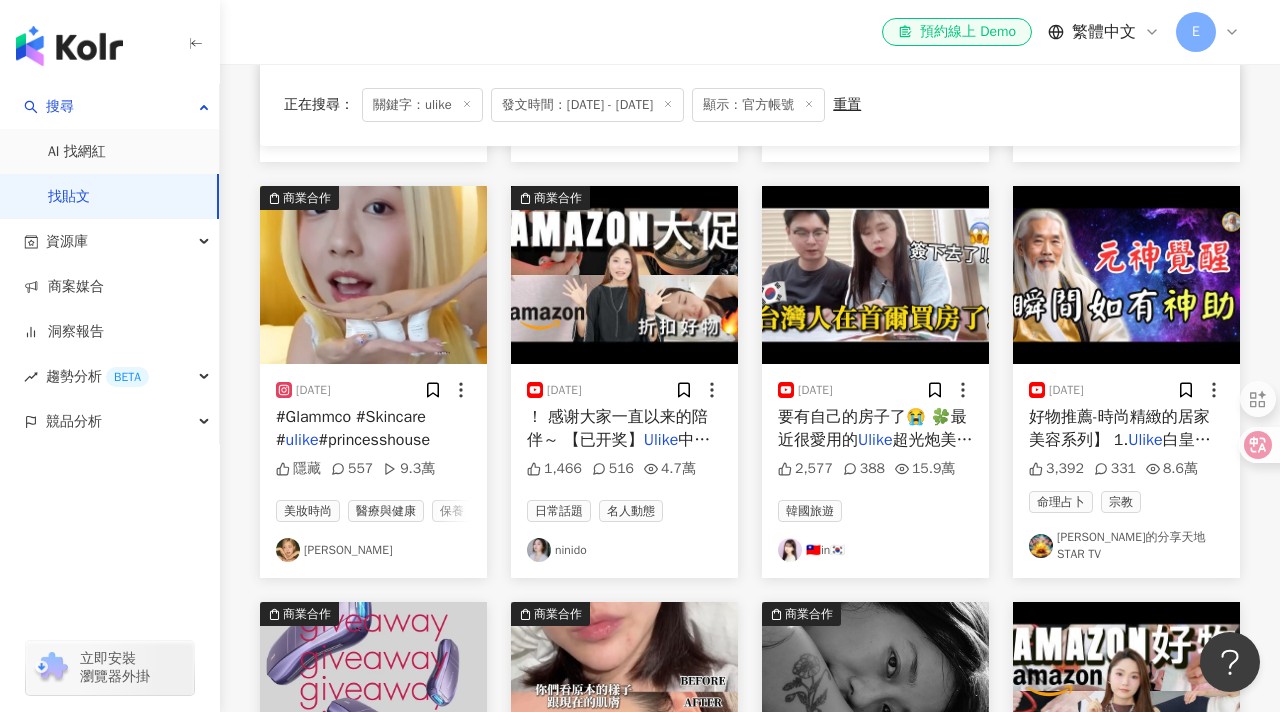 click on "#princesshouse" at bounding box center (375, 440) 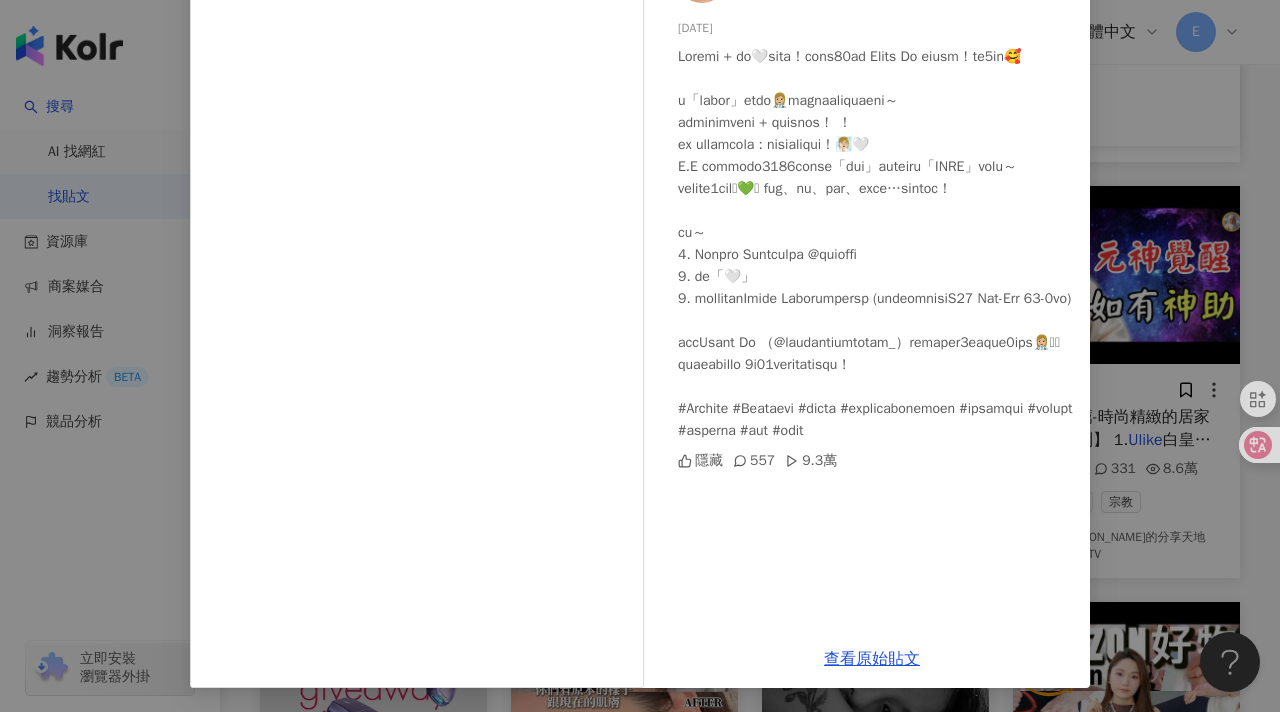 scroll, scrollTop: 0, scrollLeft: 0, axis: both 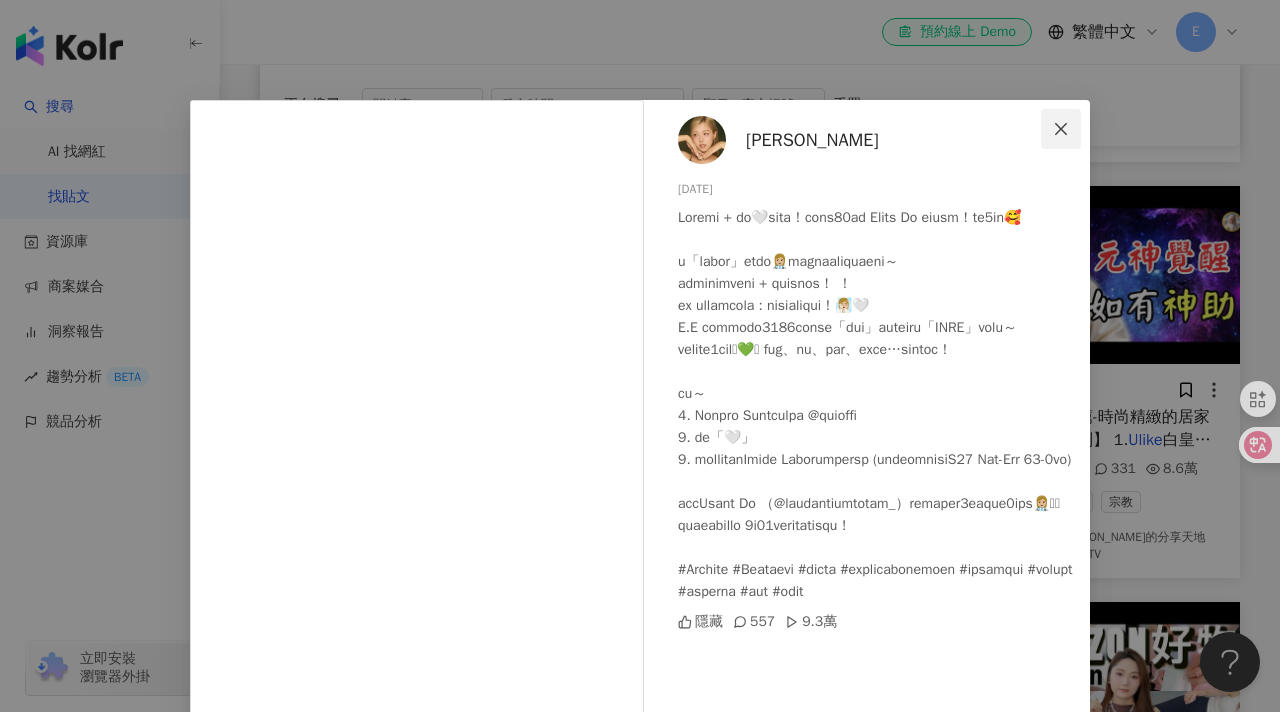 click 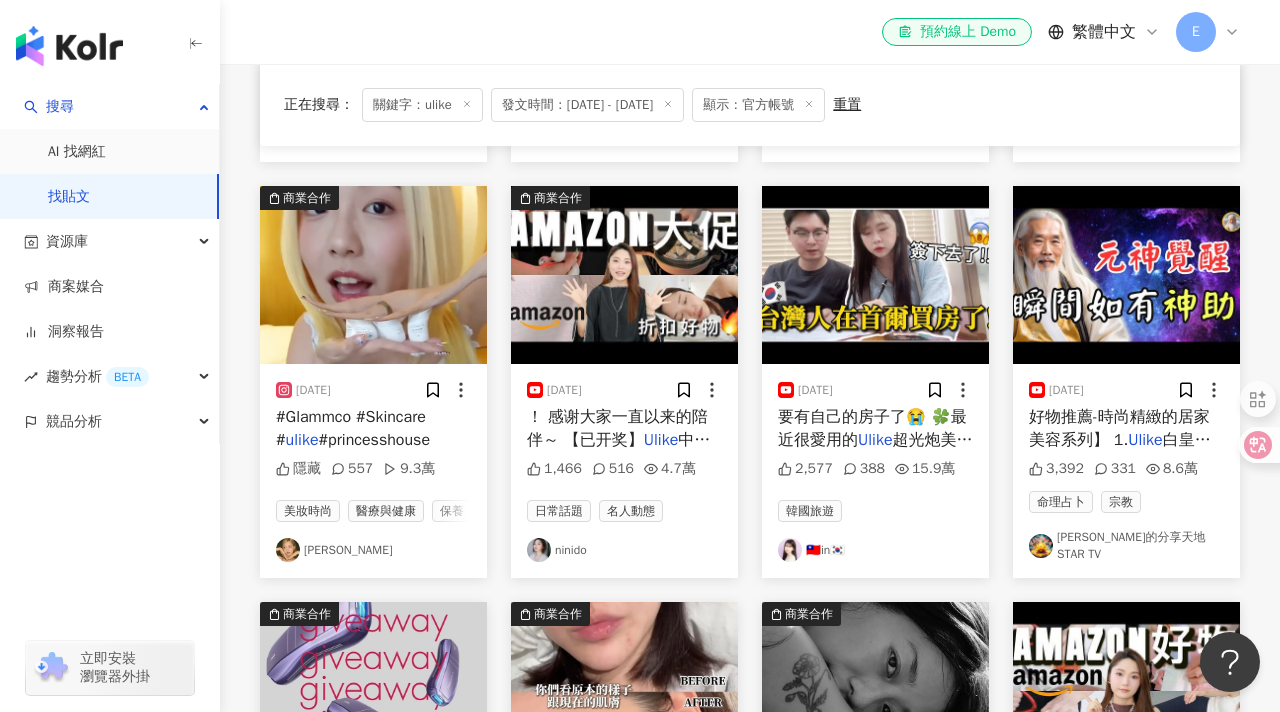 click on "要有自己的房子了😭
🍀最近很愛用的" at bounding box center (872, 428) 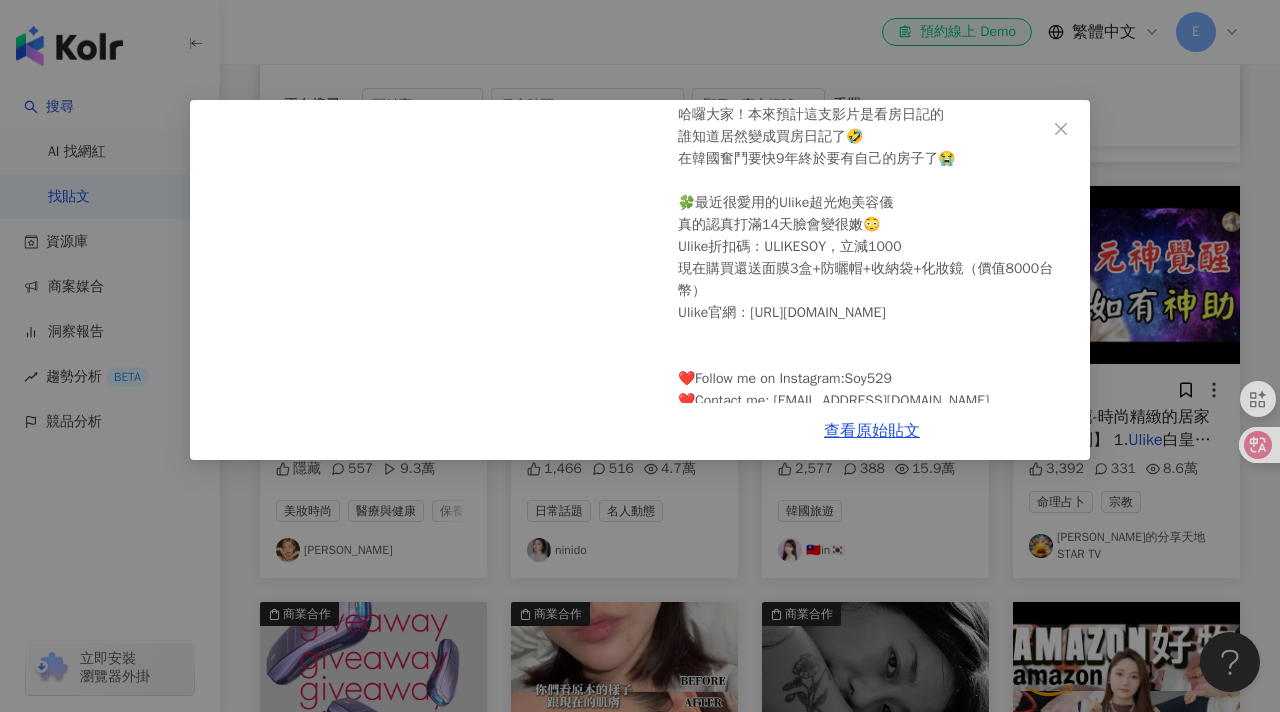 scroll, scrollTop: 278, scrollLeft: 0, axis: vertical 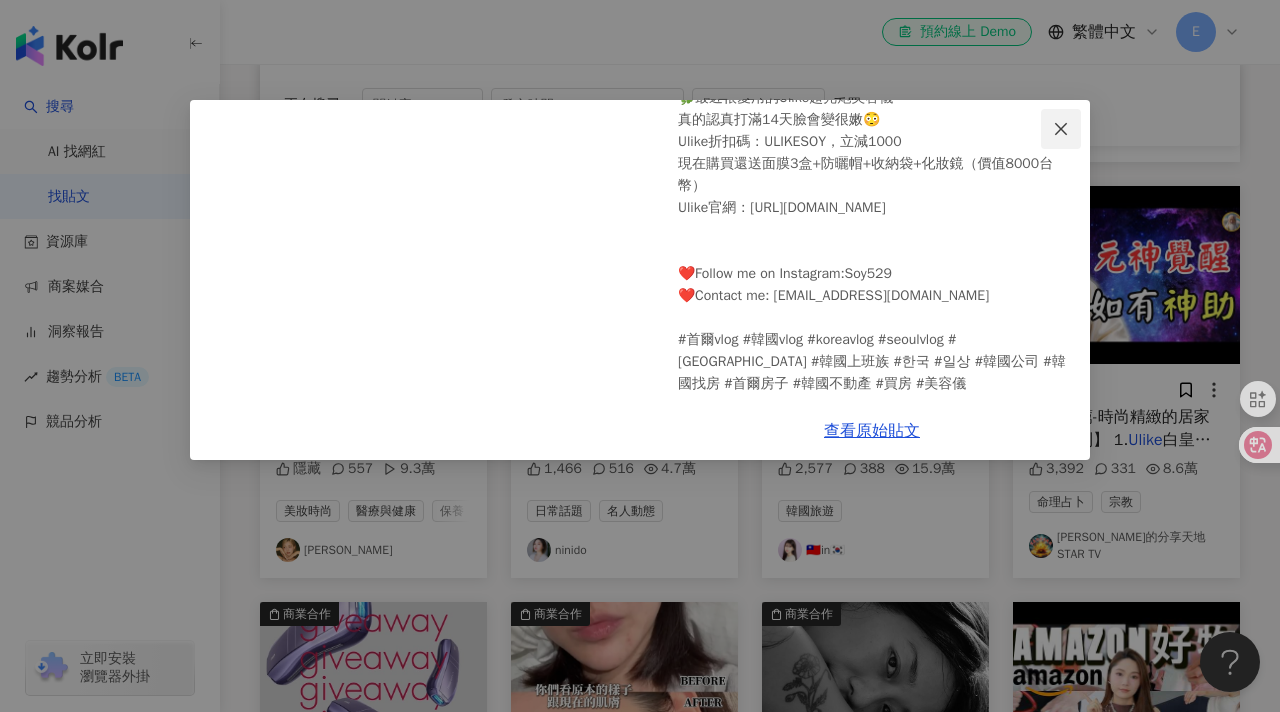 click 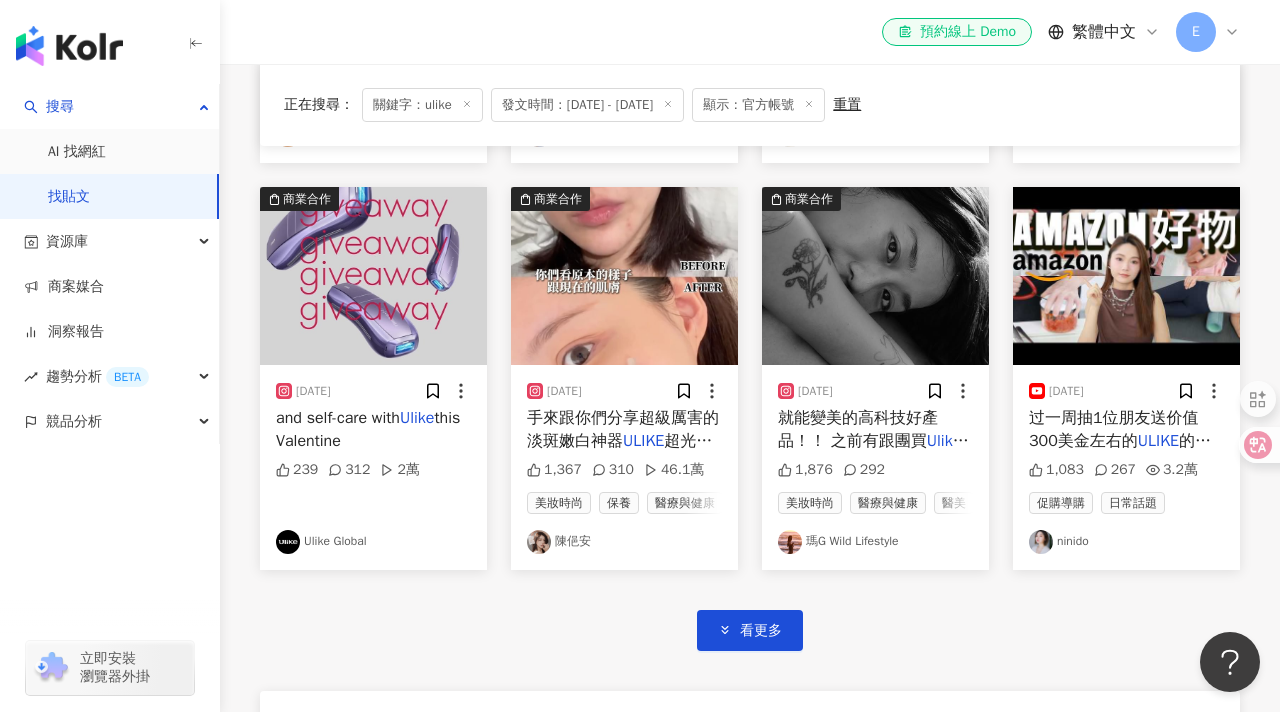 scroll, scrollTop: 1097, scrollLeft: 0, axis: vertical 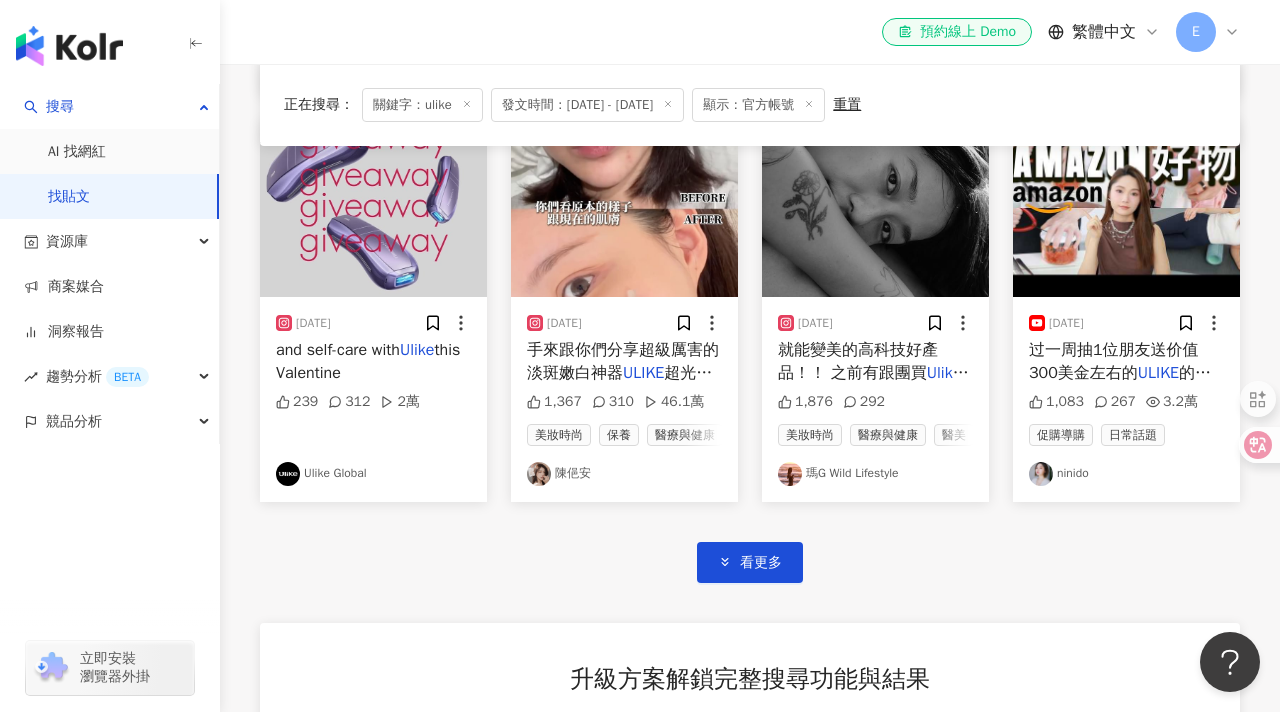 click on "手來跟你們分享超級厲害的淡斑嫩白神器" at bounding box center [623, 361] 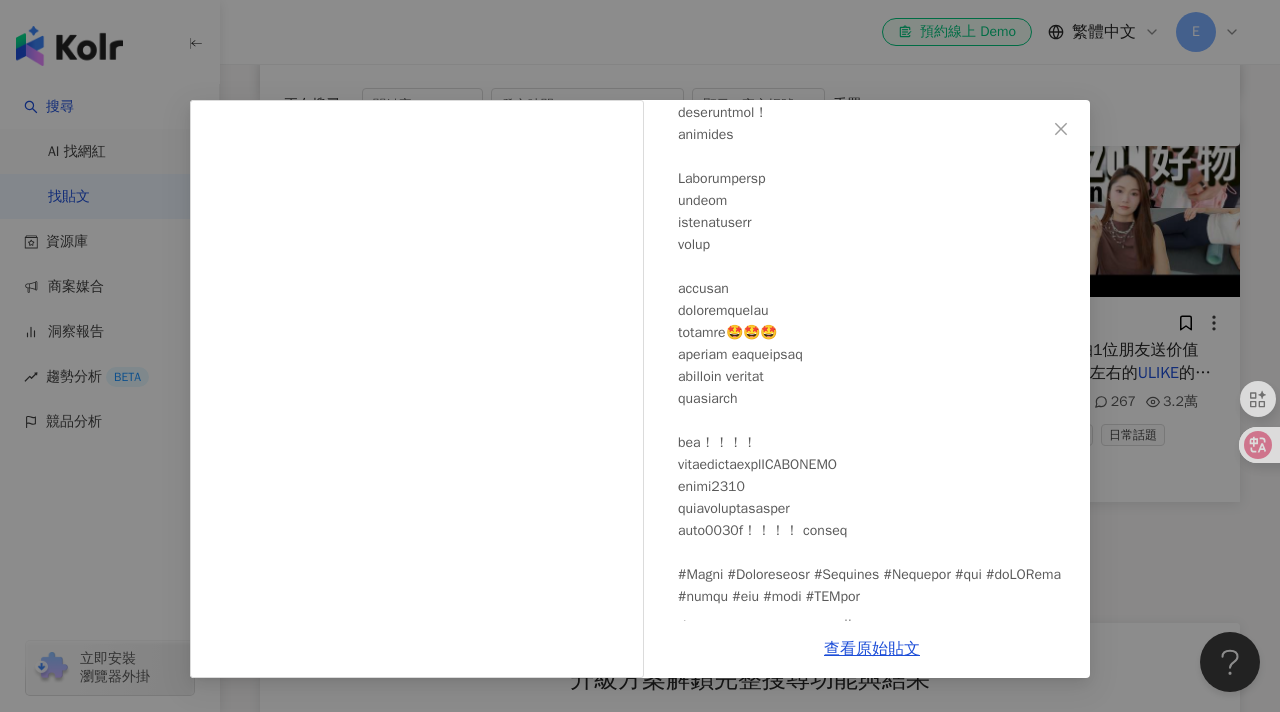 scroll, scrollTop: 716, scrollLeft: 0, axis: vertical 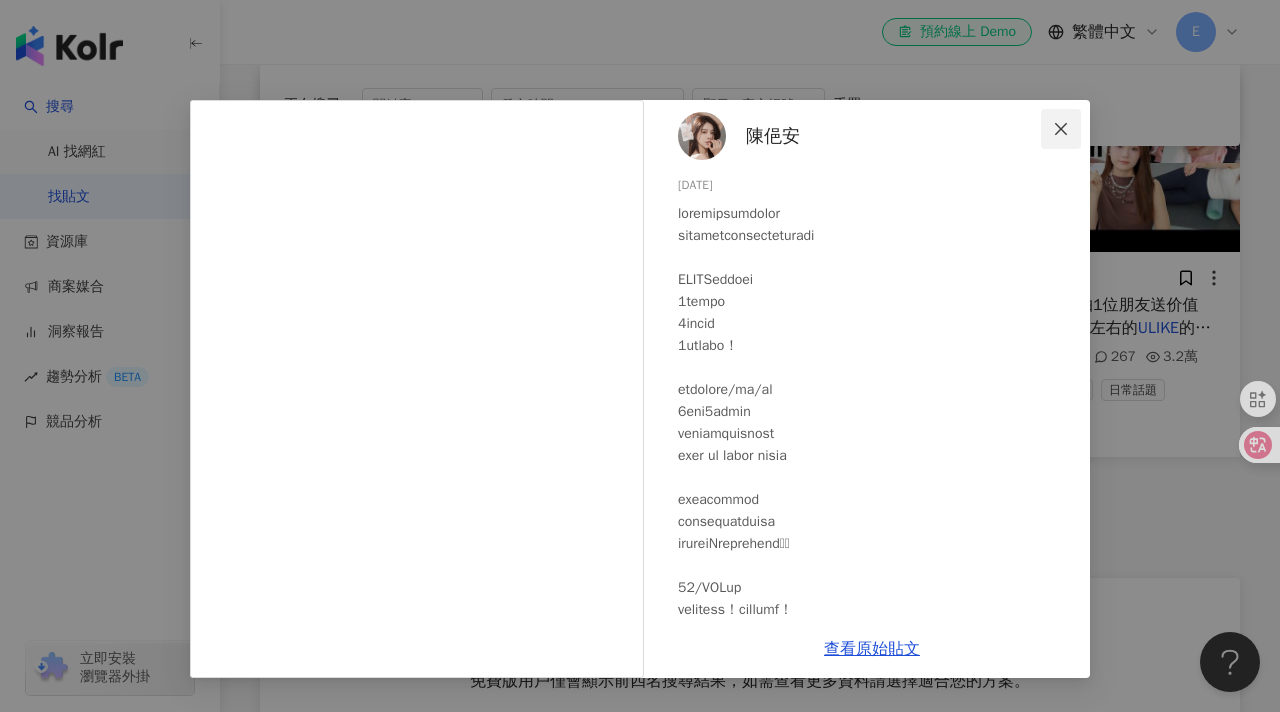 click 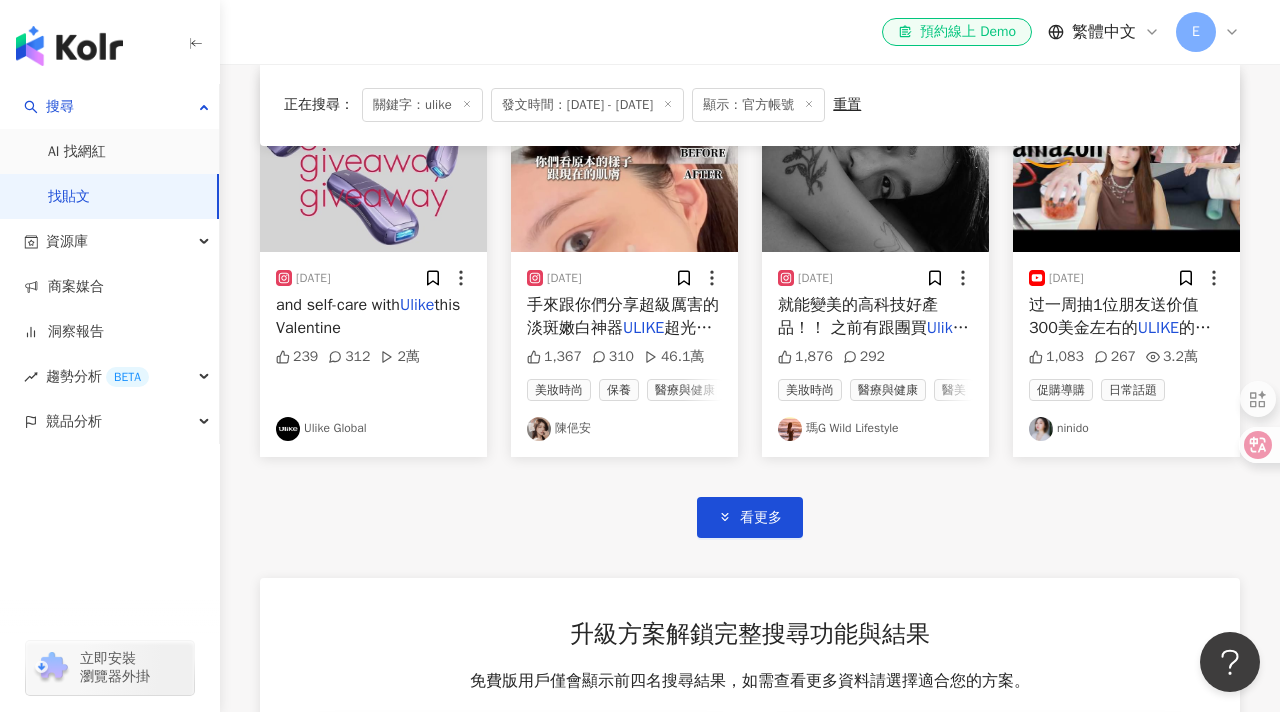 click on "陳俋安" at bounding box center (624, 429) 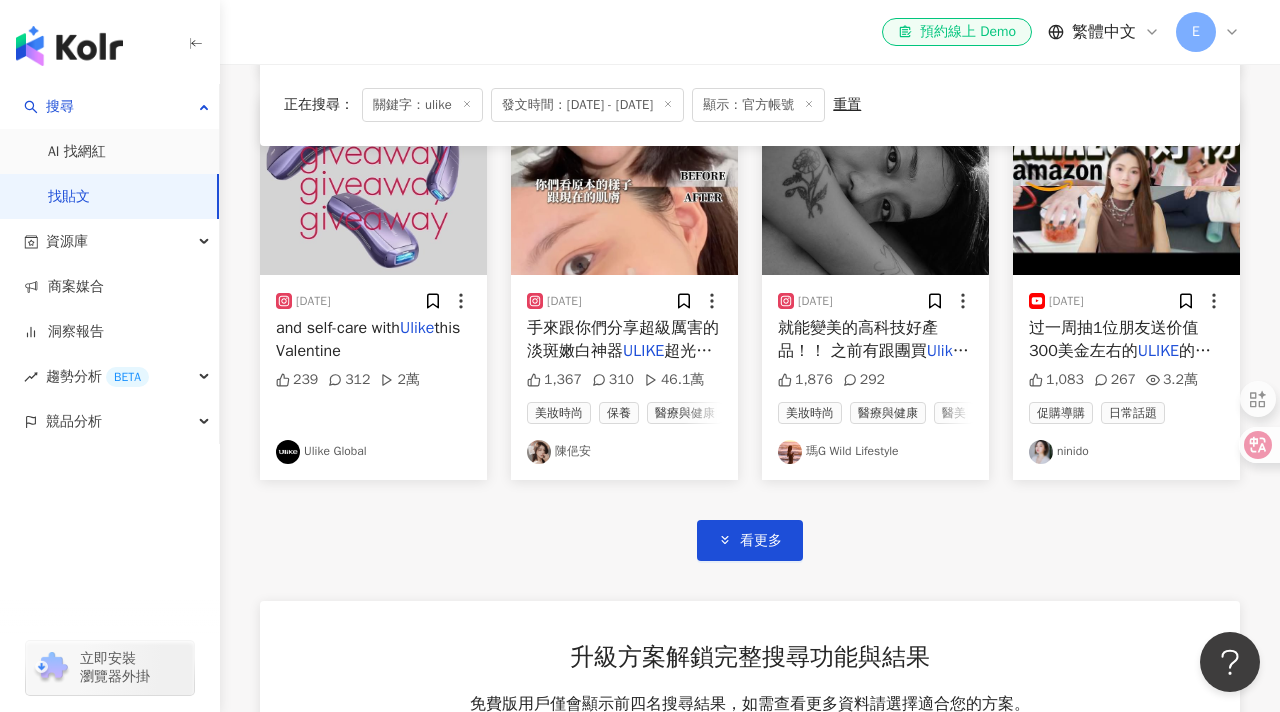 scroll, scrollTop: 1090, scrollLeft: 0, axis: vertical 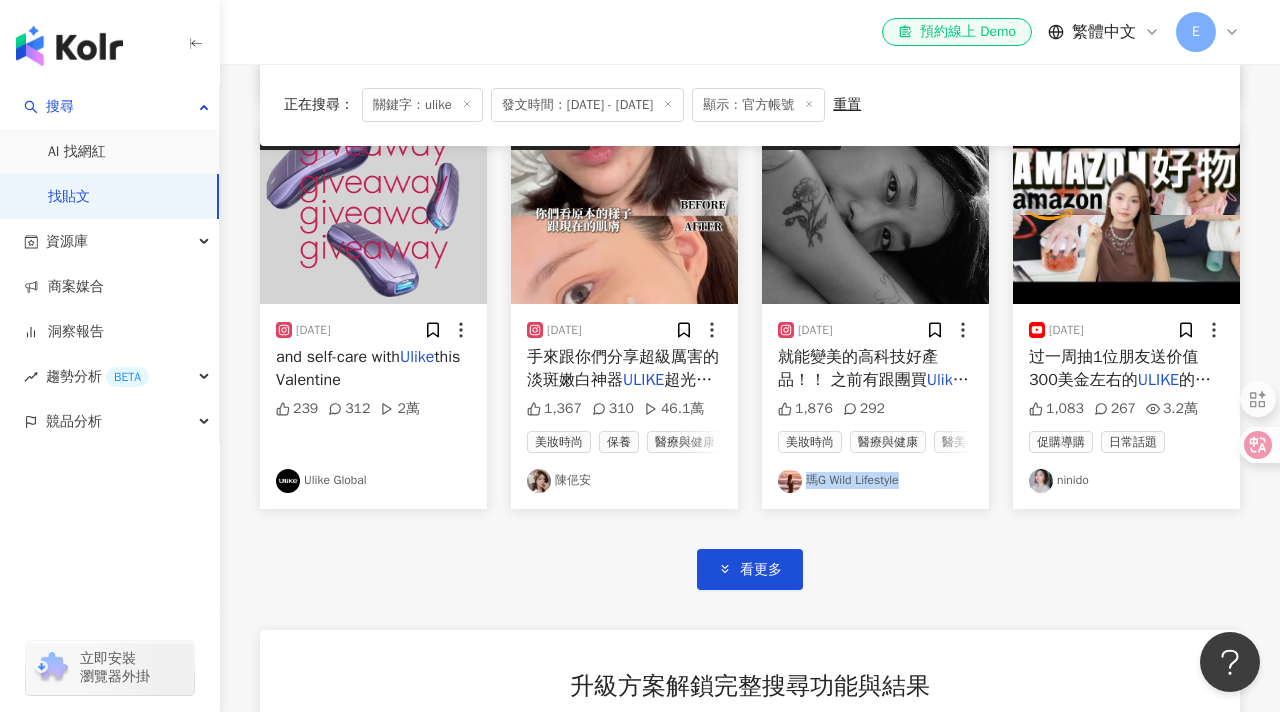 drag, startPoint x: 917, startPoint y: 469, endPoint x: 807, endPoint y: 447, distance: 112.17843 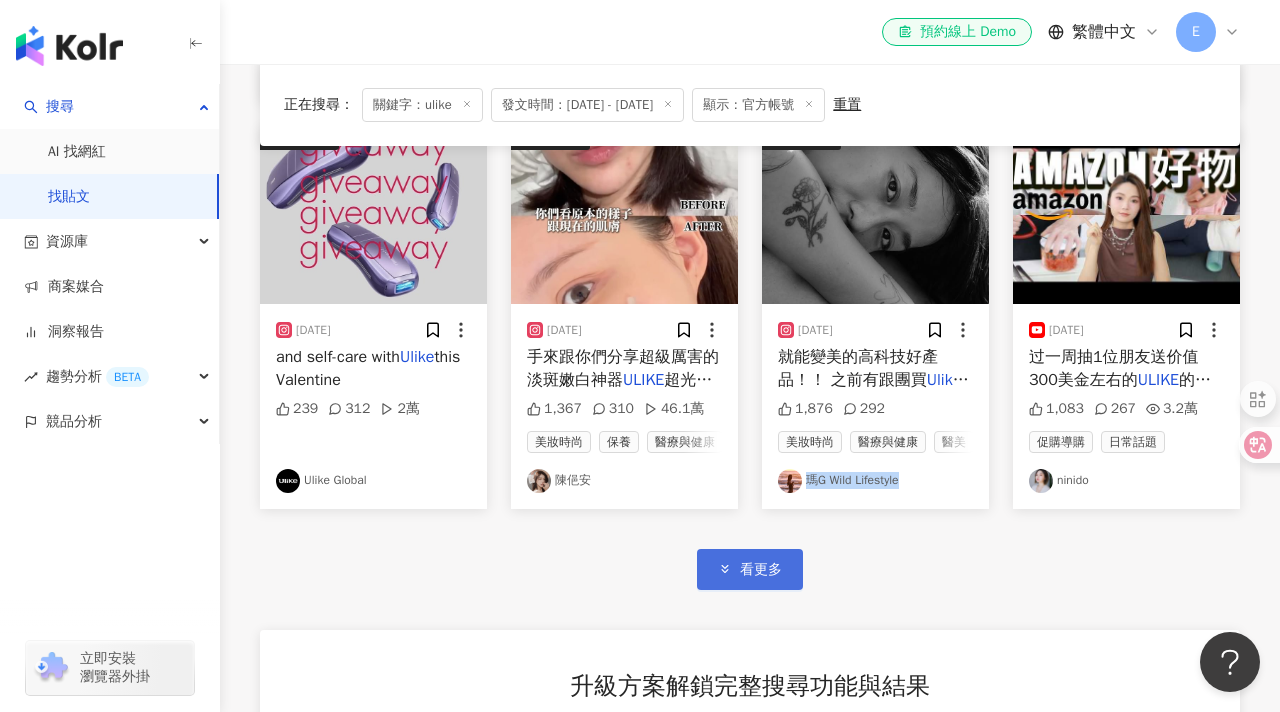 click on "看更多" at bounding box center (761, 570) 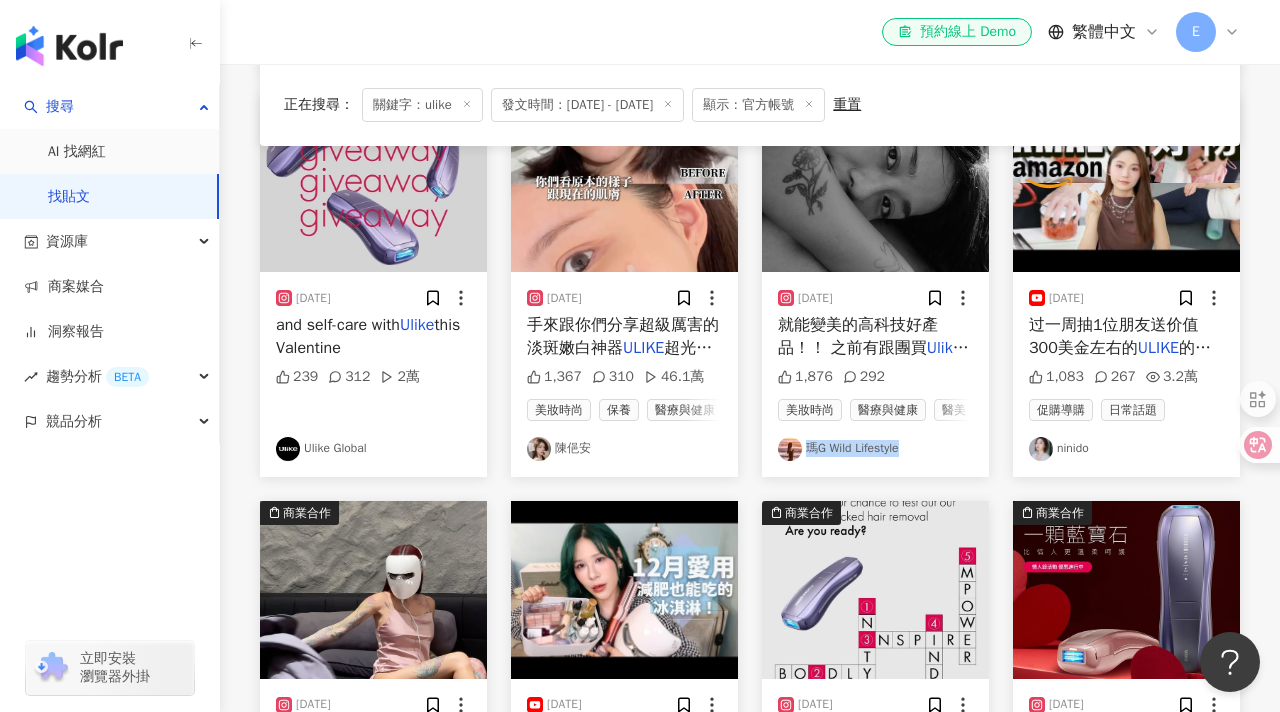 scroll, scrollTop: 1432, scrollLeft: 0, axis: vertical 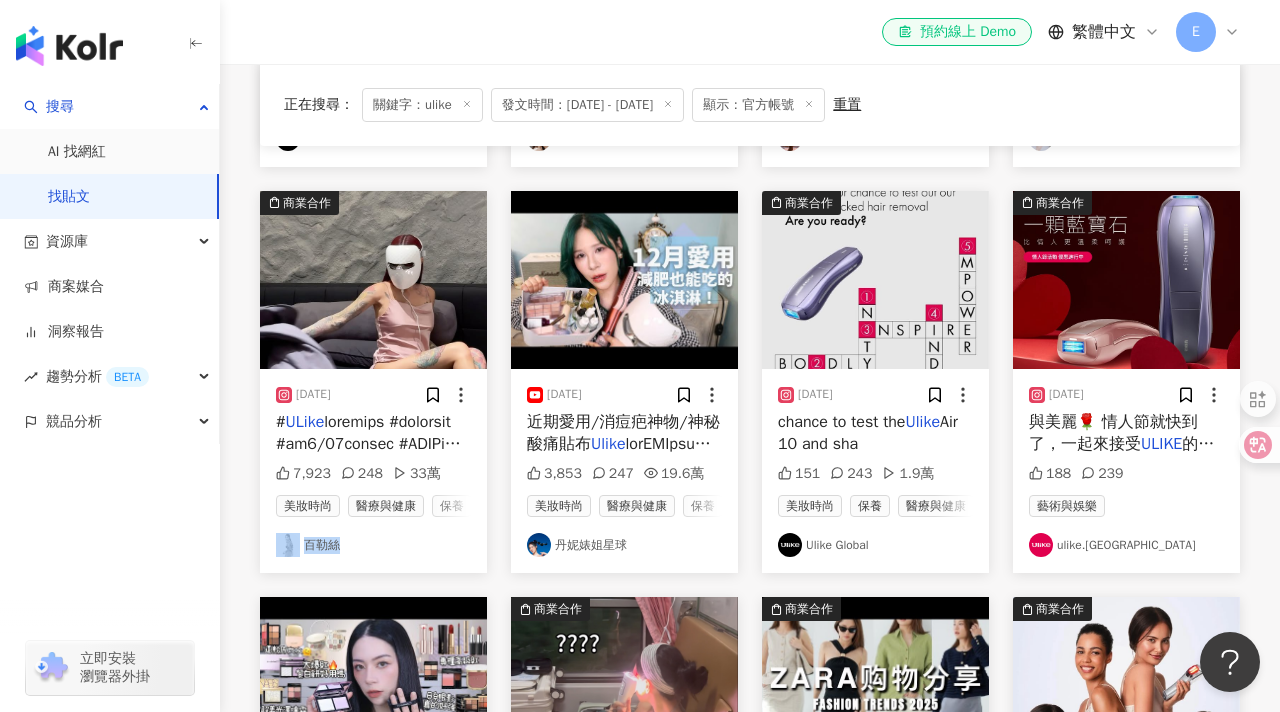 drag, startPoint x: 367, startPoint y: 535, endPoint x: 298, endPoint y: 512, distance: 72.73238 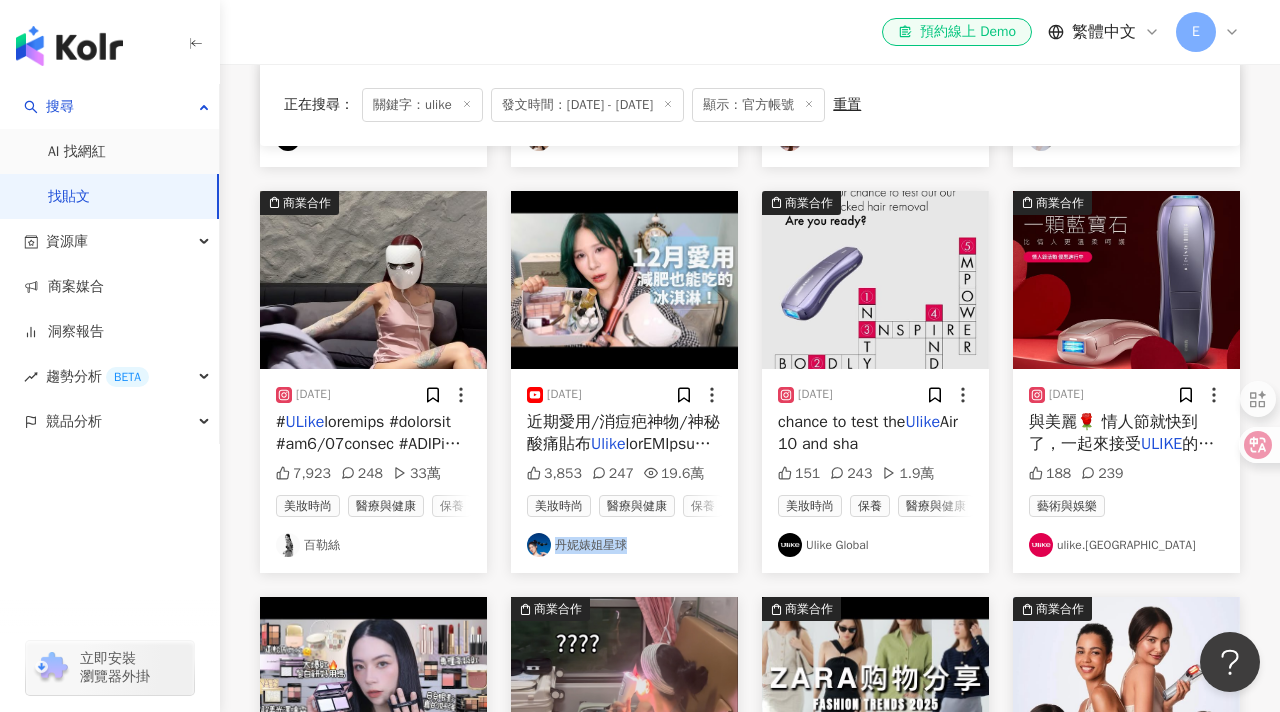 drag, startPoint x: 638, startPoint y: 529, endPoint x: 557, endPoint y: 509, distance: 83.43261 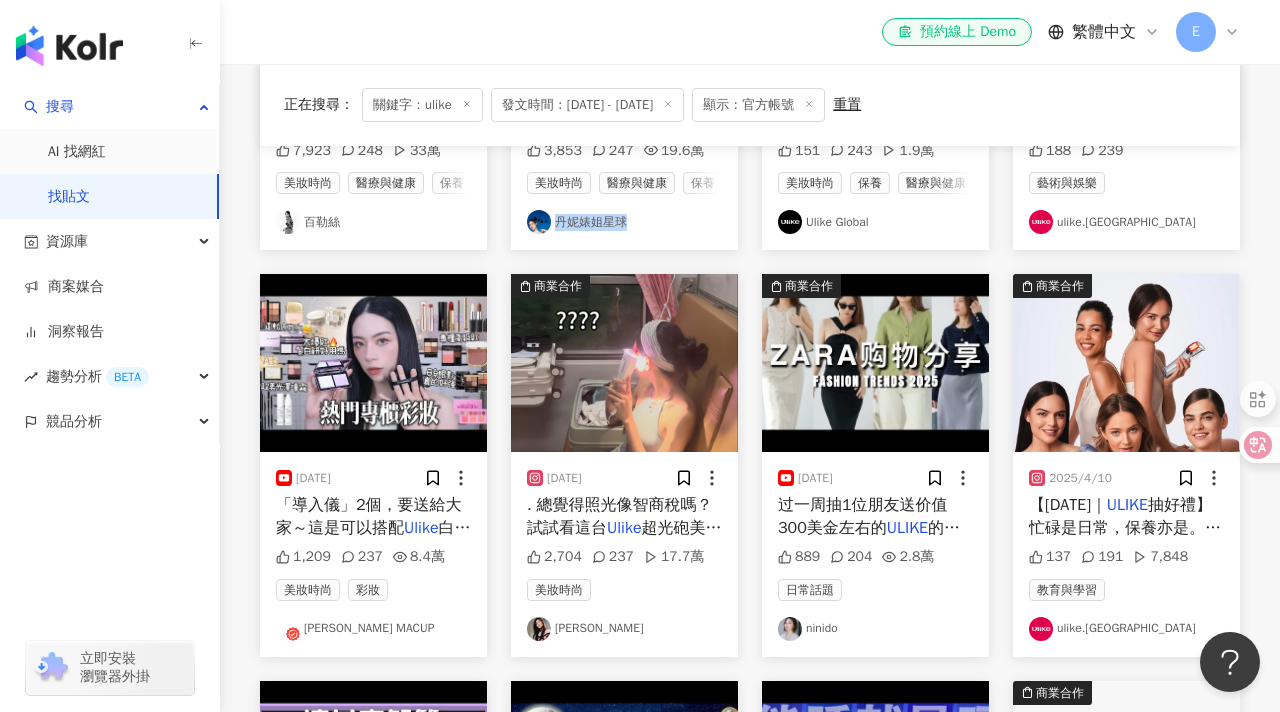 scroll, scrollTop: 1757, scrollLeft: 0, axis: vertical 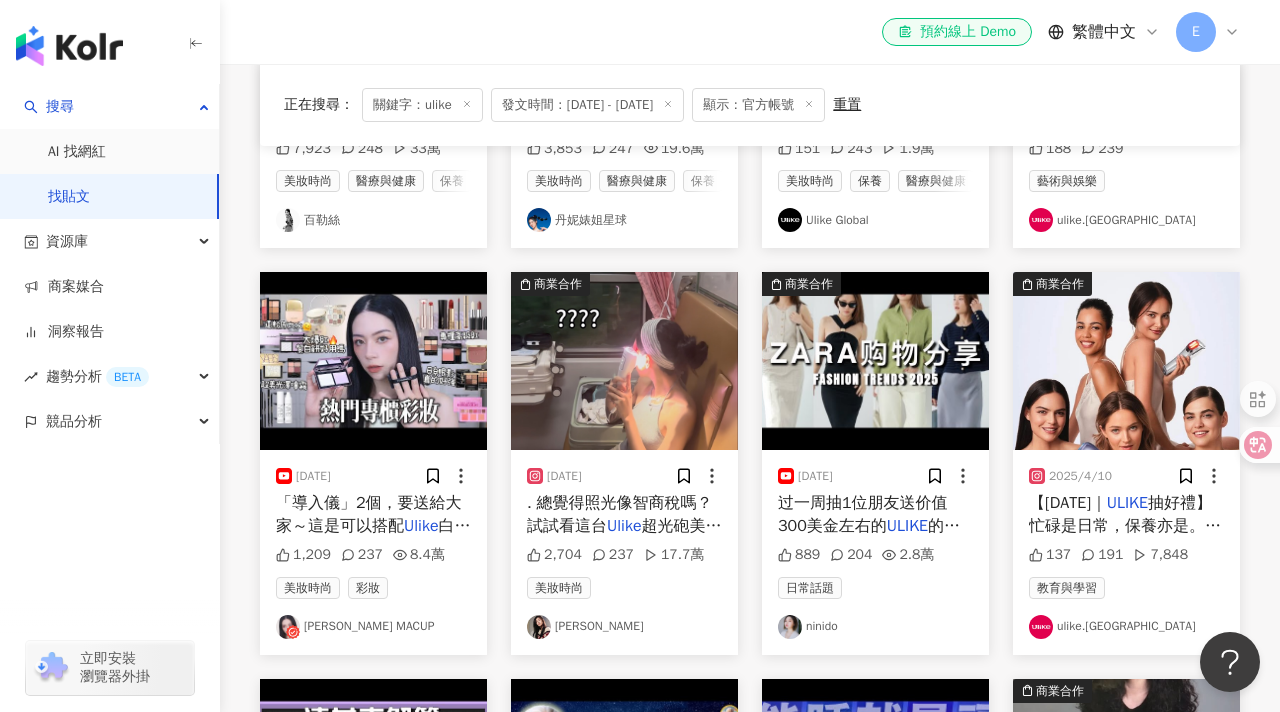 click on "Ulike" at bounding box center [421, 526] 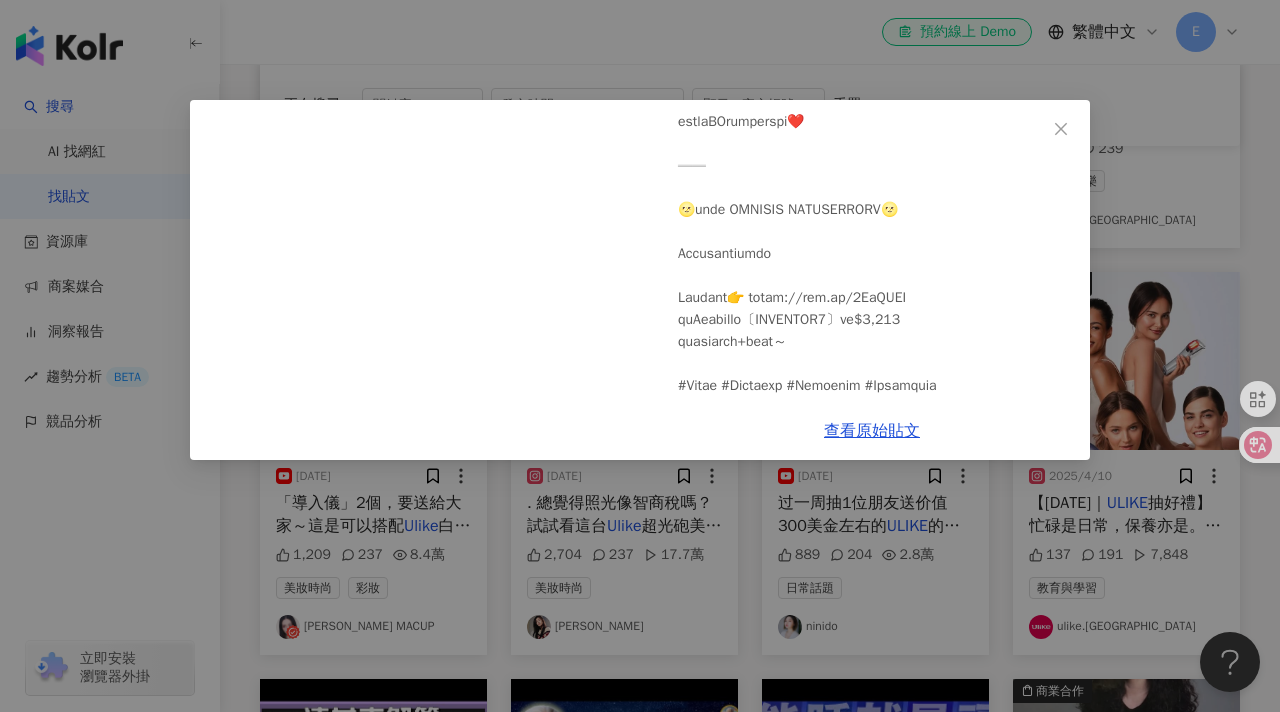 scroll, scrollTop: 0, scrollLeft: 0, axis: both 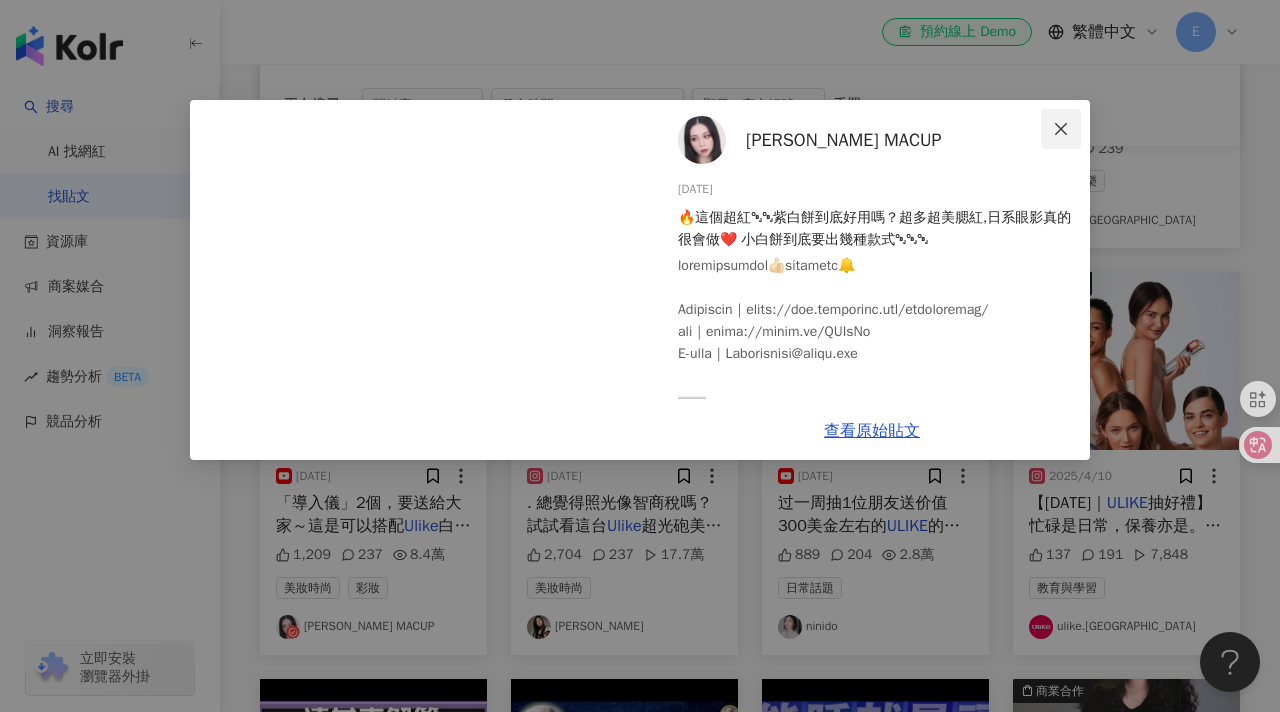 click 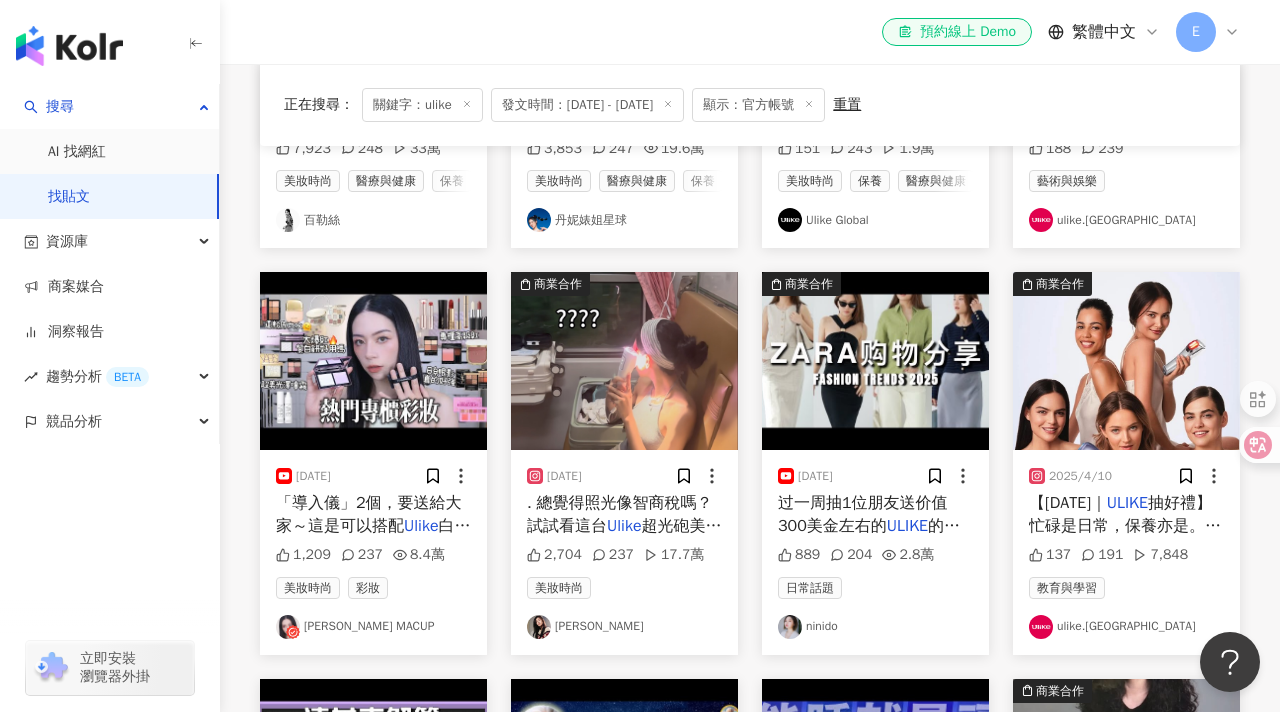 click on "SARAH's MACUP" at bounding box center (373, 627) 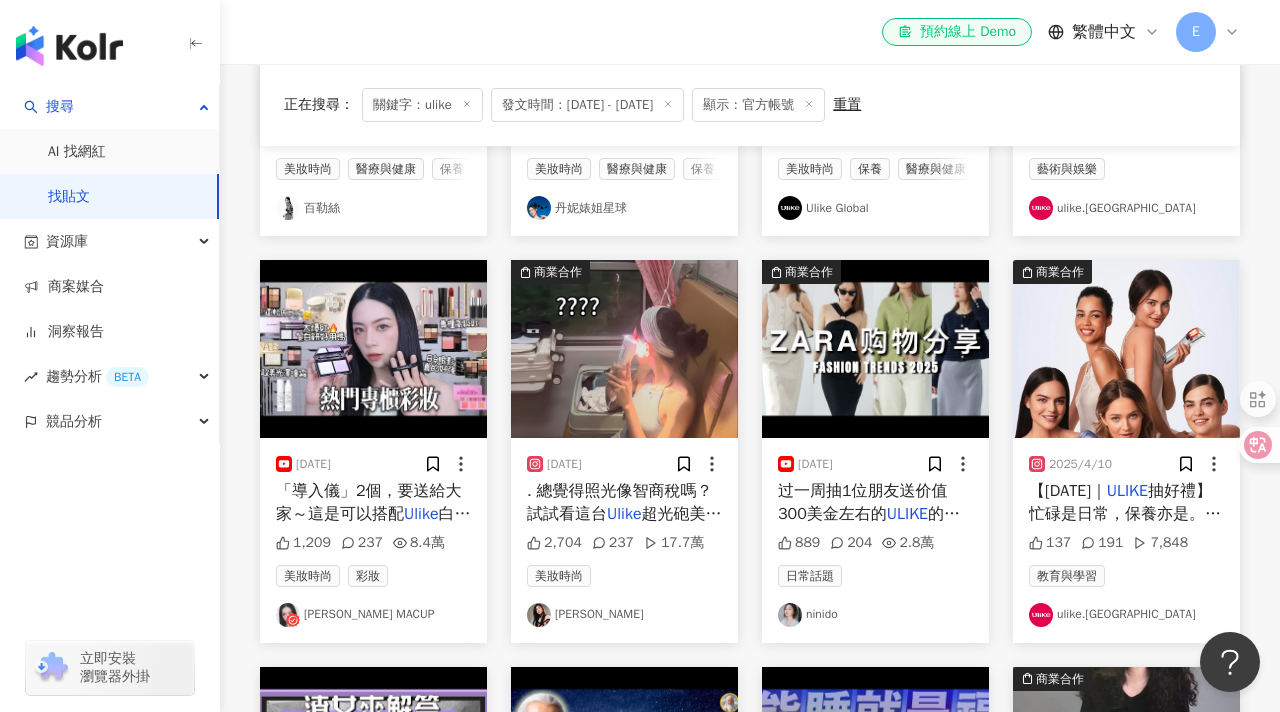 scroll, scrollTop: 1770, scrollLeft: 0, axis: vertical 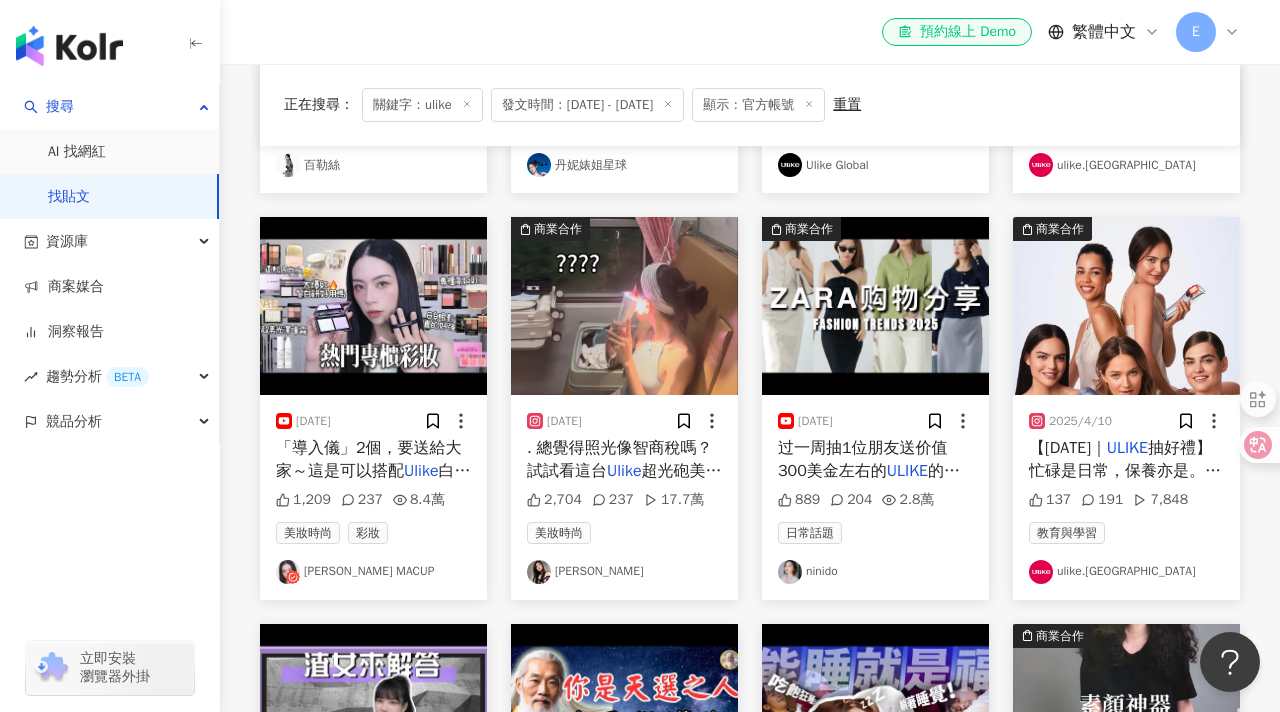 click on "榛榛" at bounding box center (624, 572) 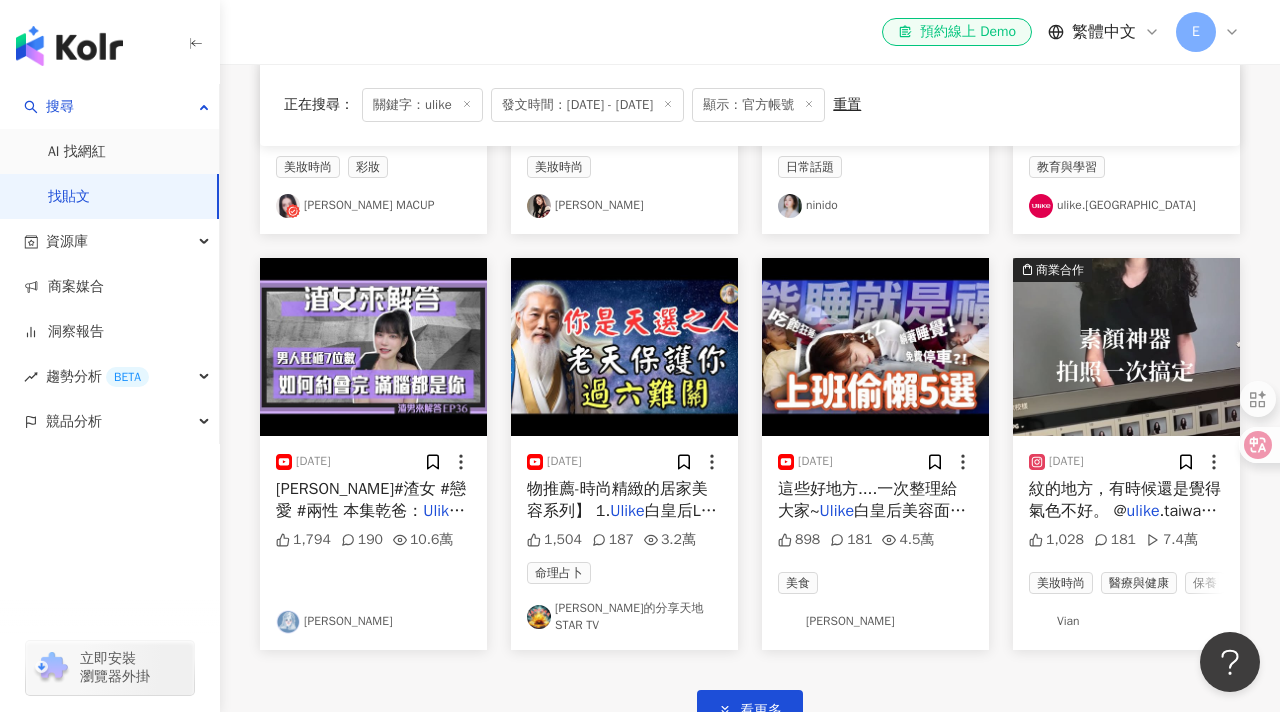 scroll, scrollTop: 2180, scrollLeft: 0, axis: vertical 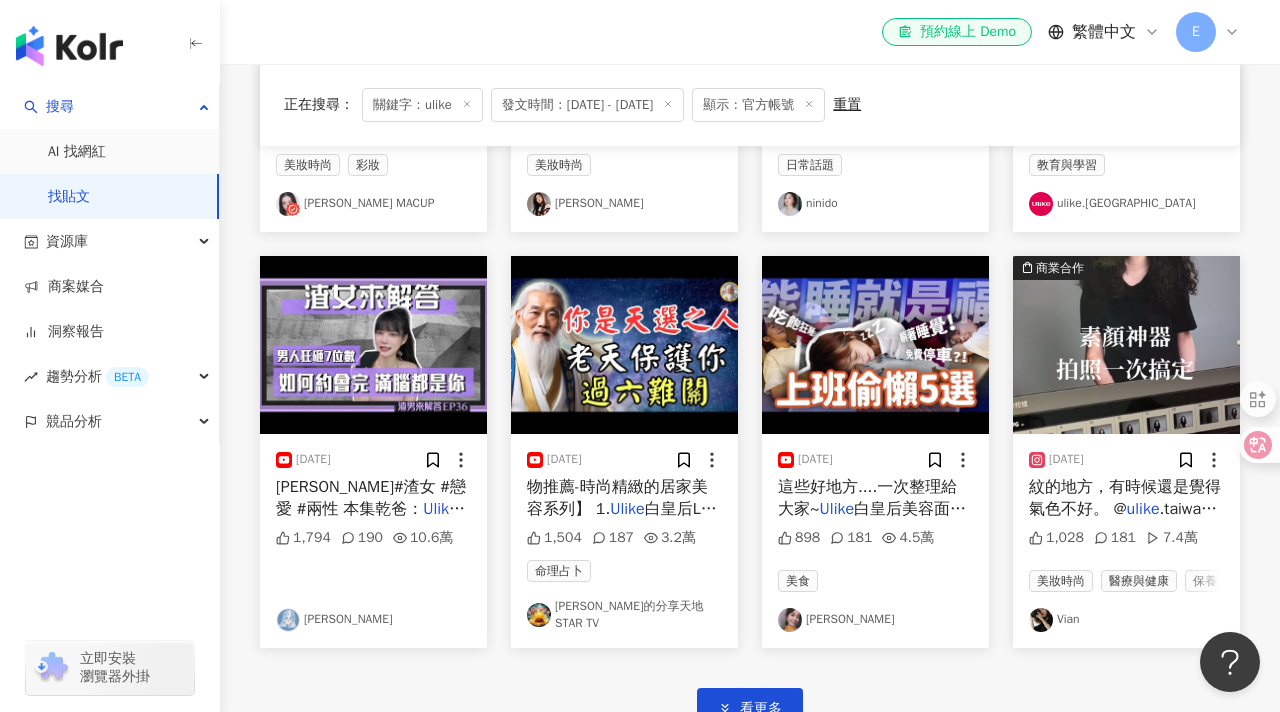 click on "超光炮美容儀" at bounding box center (324, 531) 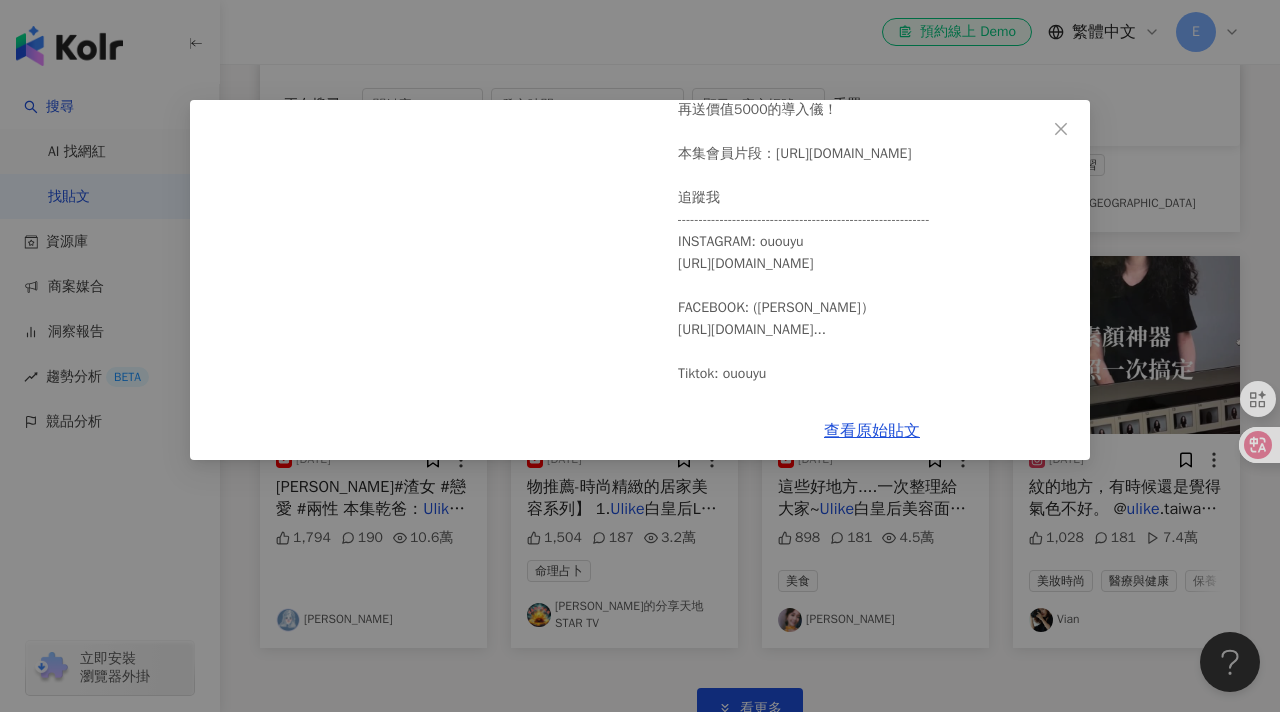 scroll, scrollTop: 300, scrollLeft: 0, axis: vertical 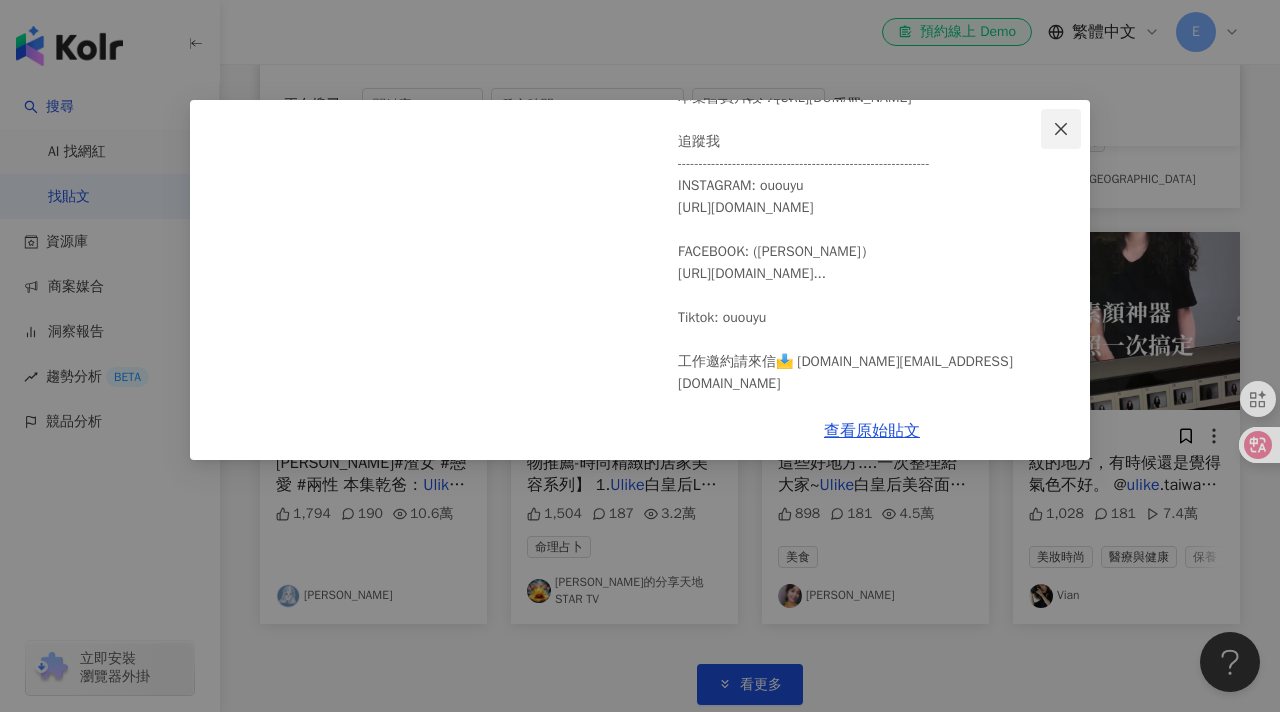 click at bounding box center [1061, 129] 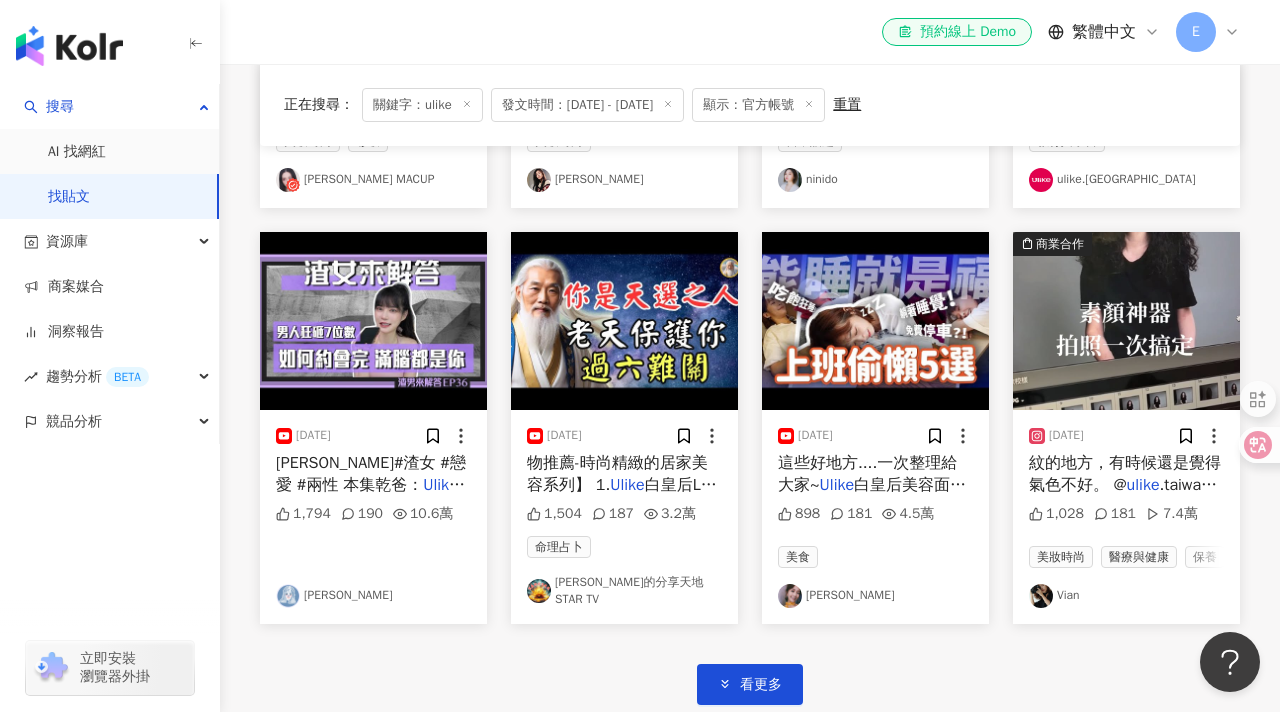 click at bounding box center [373, 321] 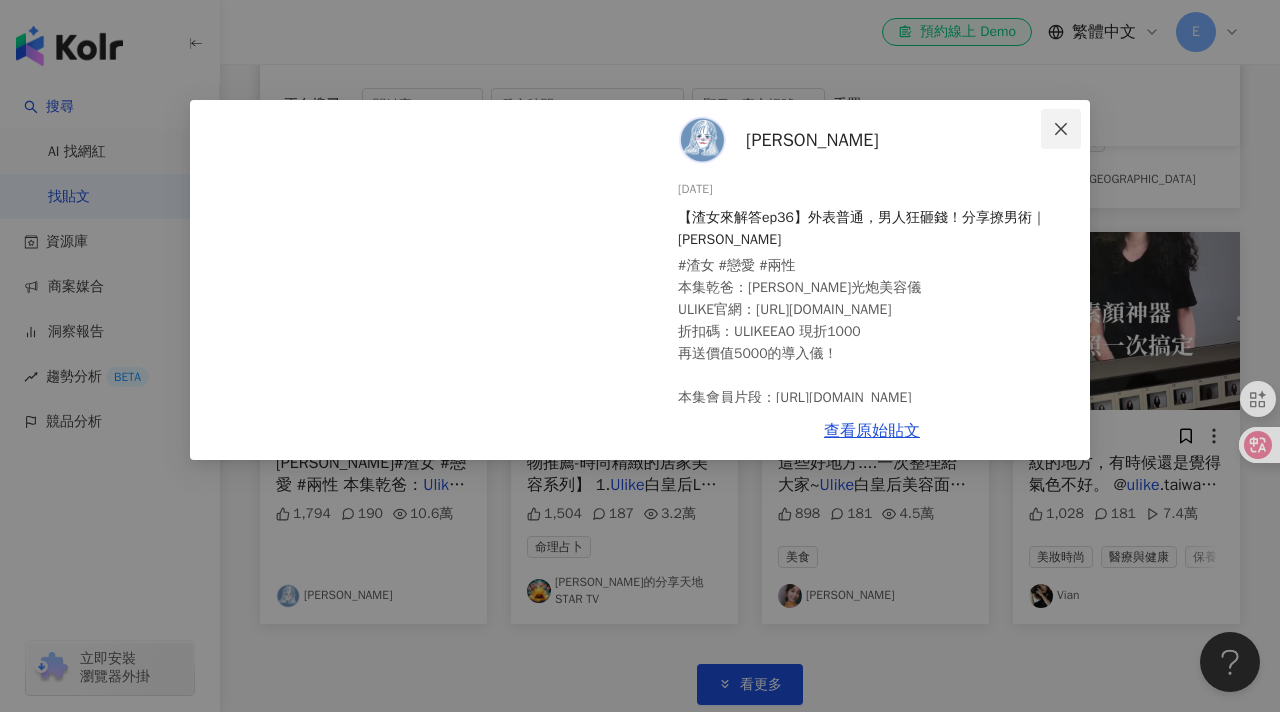 click at bounding box center (1061, 129) 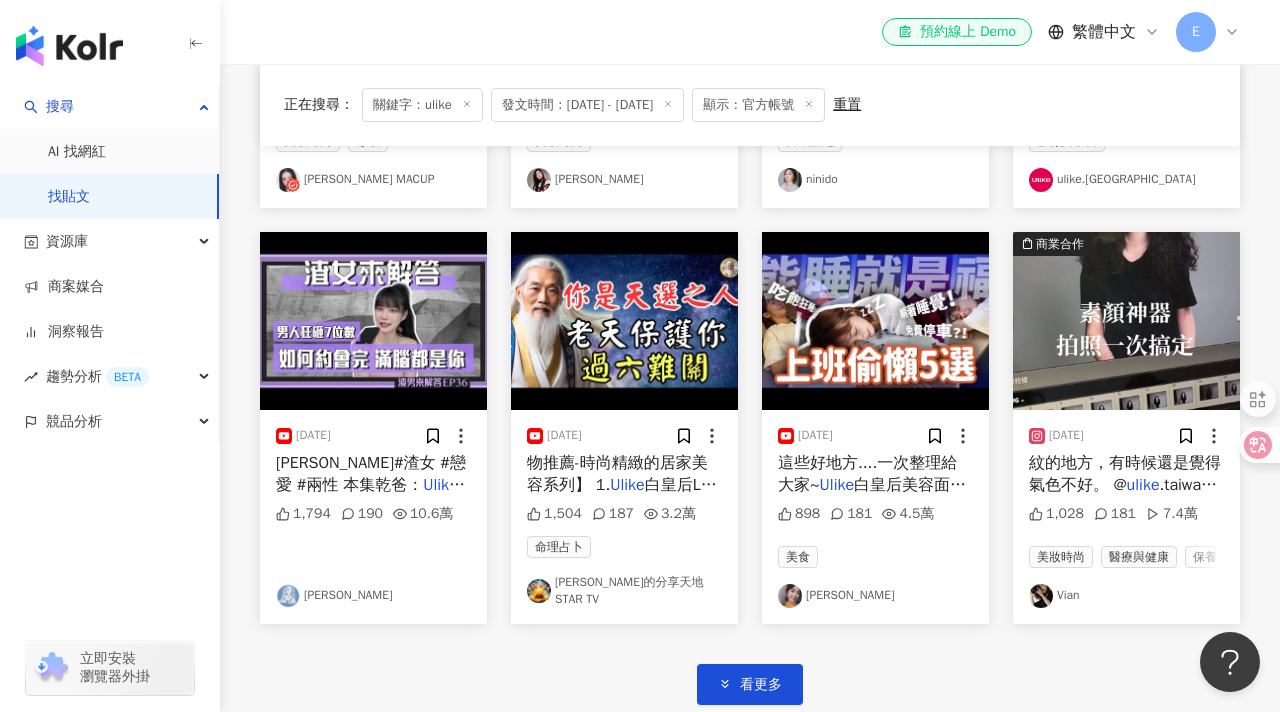 click on "白皇后美容面膜儀" at bounding box center (872, 496) 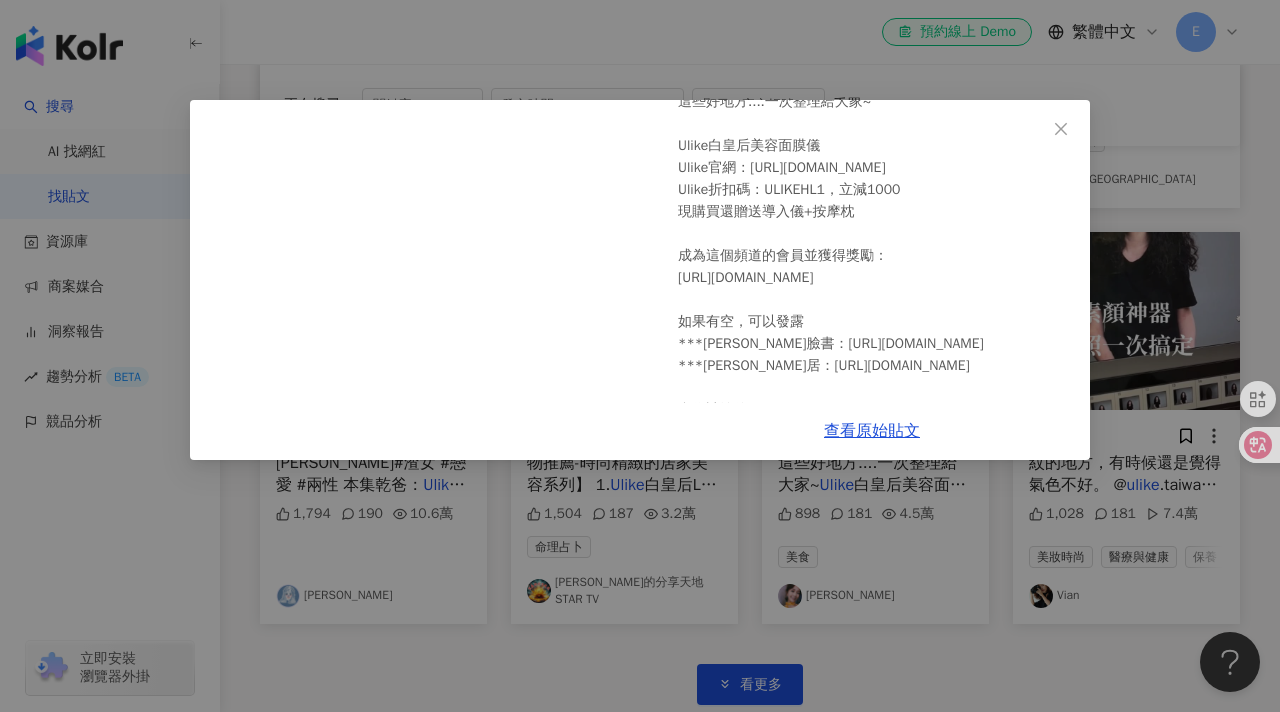 scroll, scrollTop: 432, scrollLeft: 0, axis: vertical 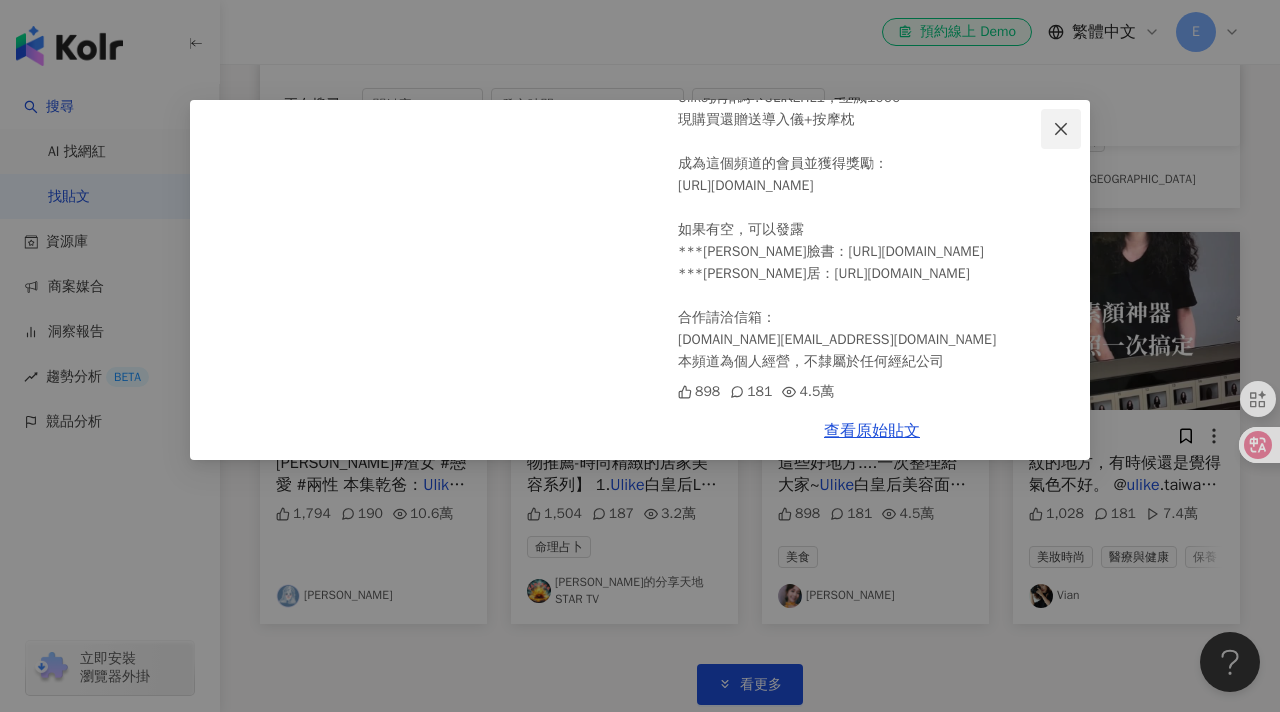 click 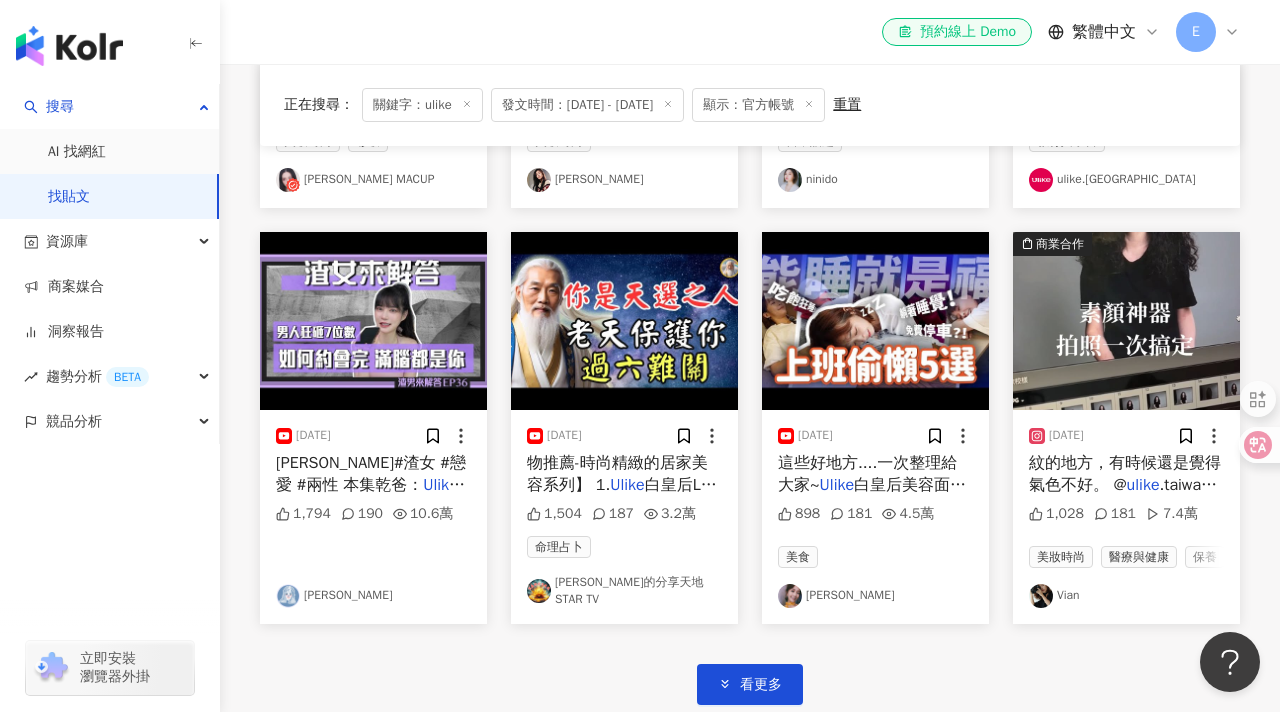click on "紋的地方，有時候還是覺得氣色不好。
@" at bounding box center (1125, 474) 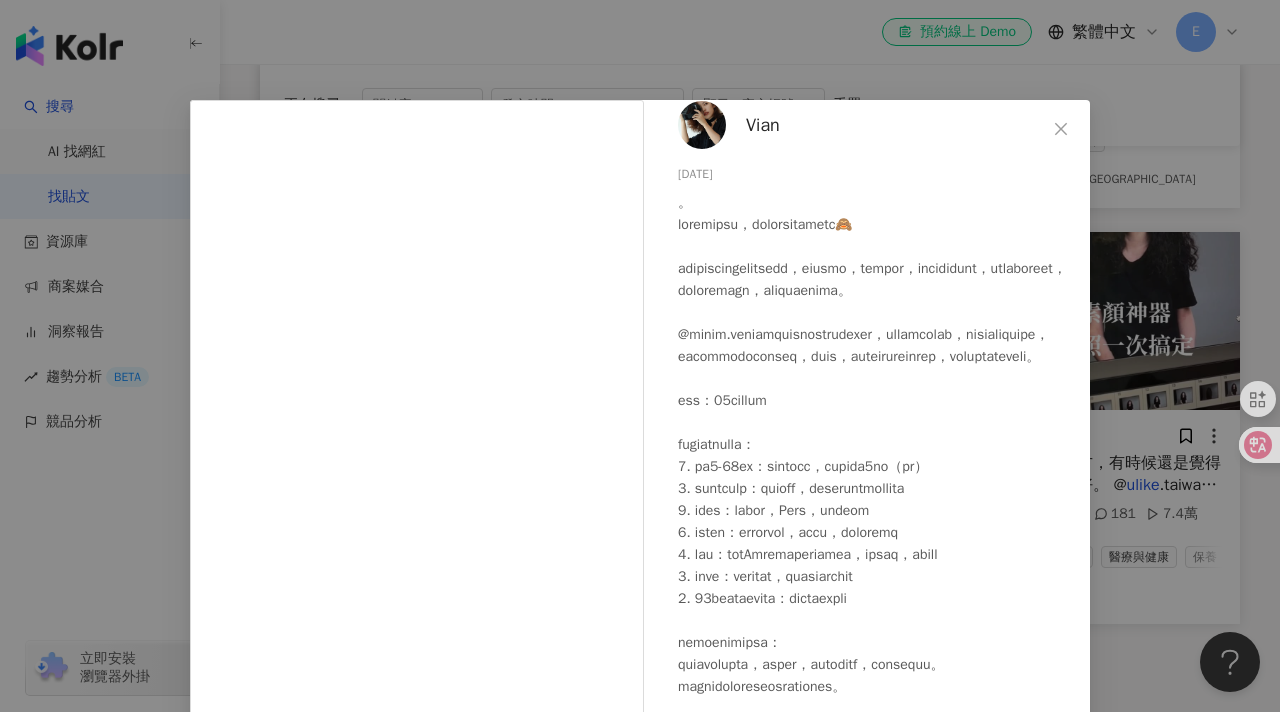 scroll, scrollTop: 213, scrollLeft: 0, axis: vertical 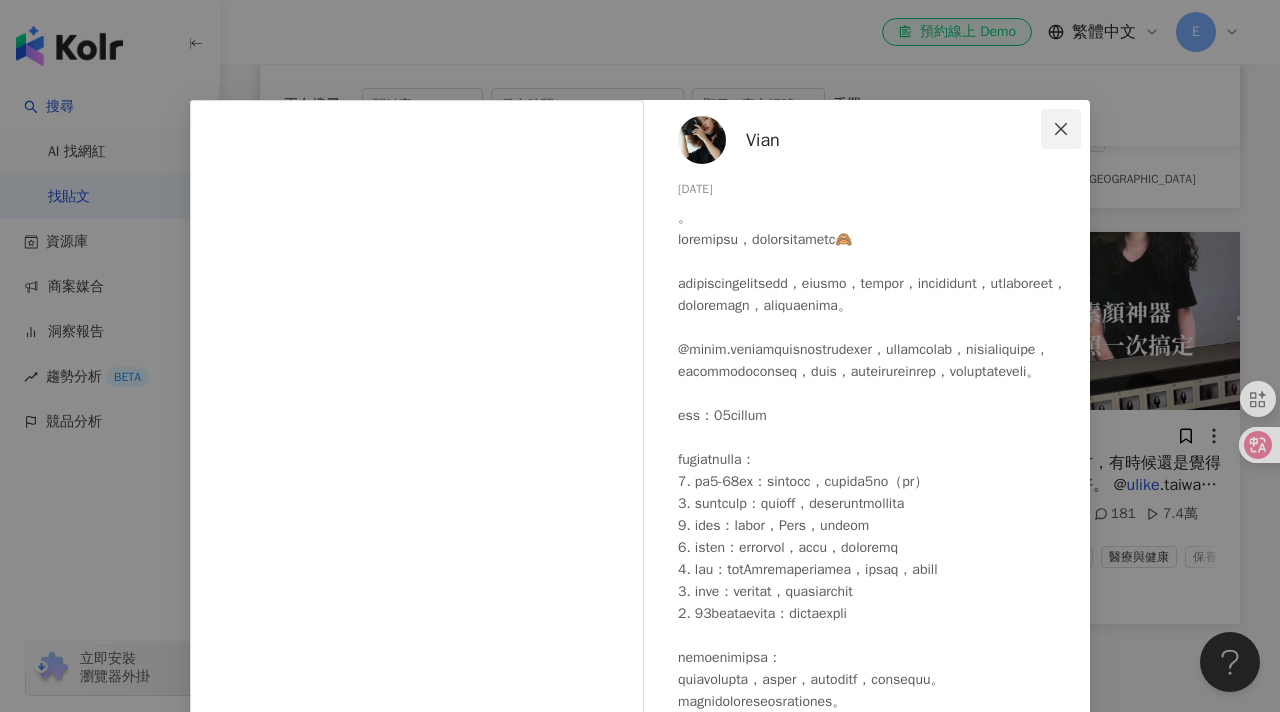 click at bounding box center (1061, 129) 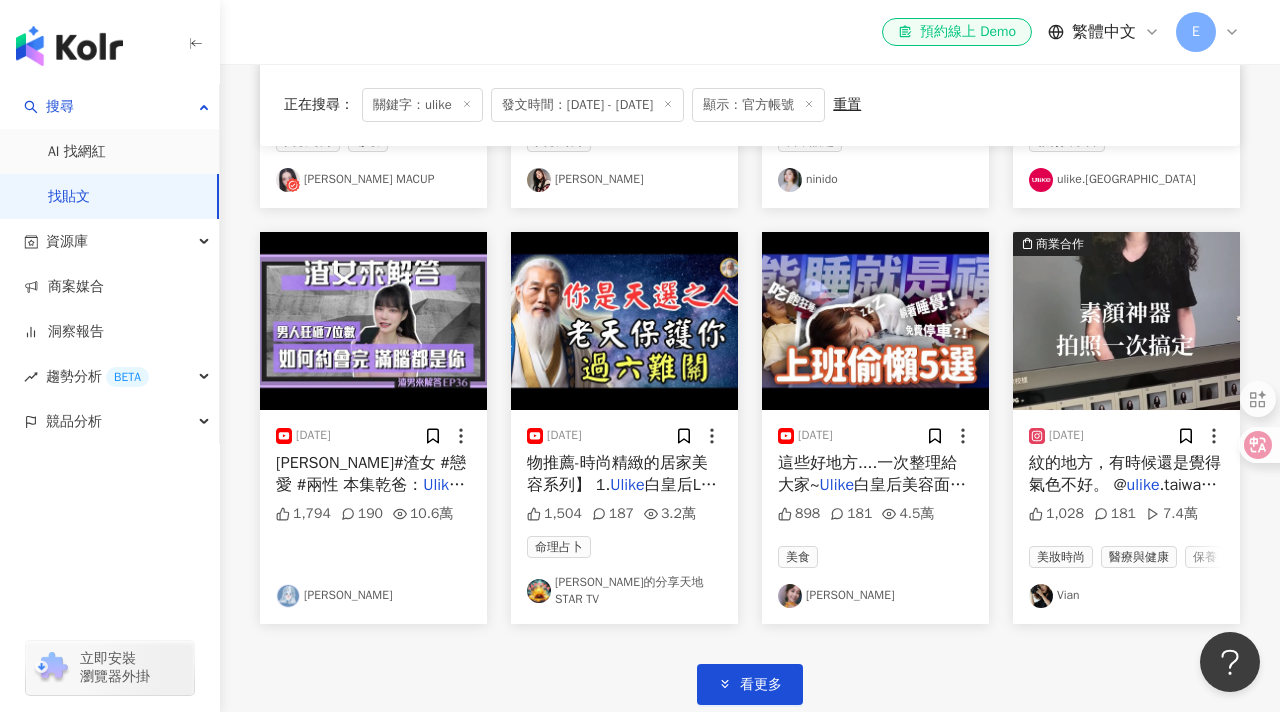 click on "Vian" at bounding box center (1126, 596) 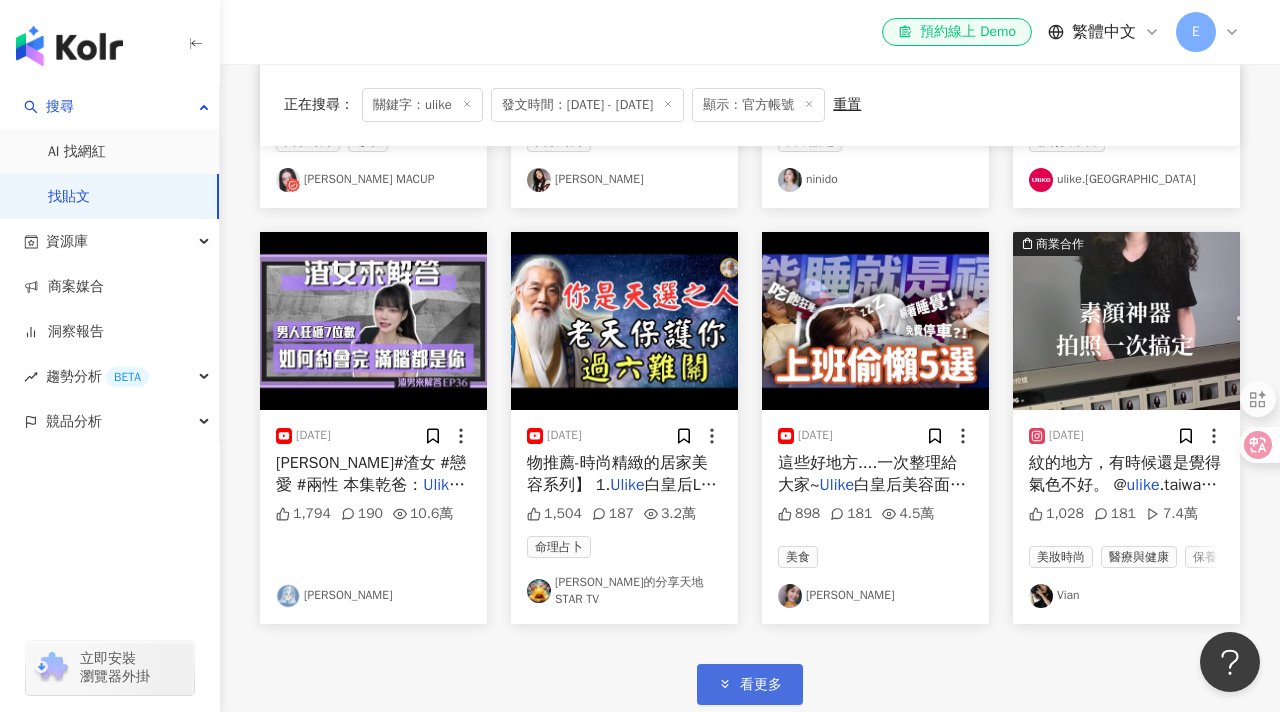 click on "看更多" at bounding box center [750, 684] 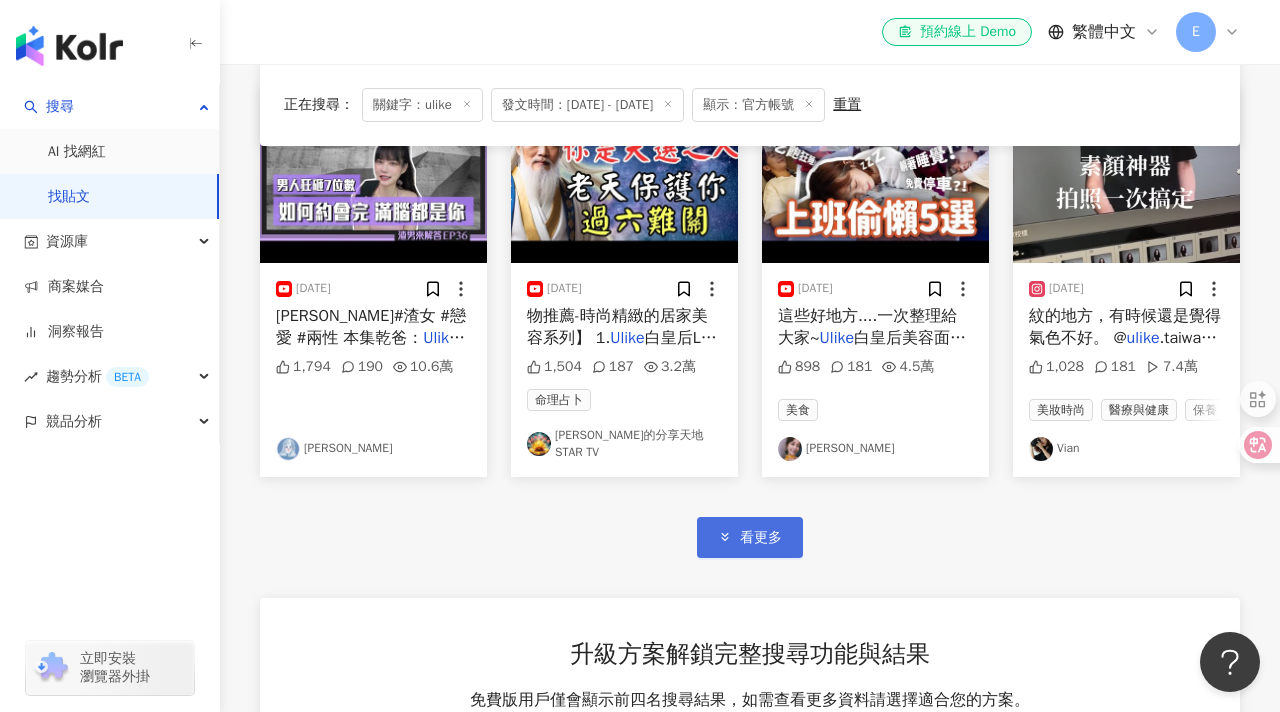 click on "看更多" at bounding box center [750, 537] 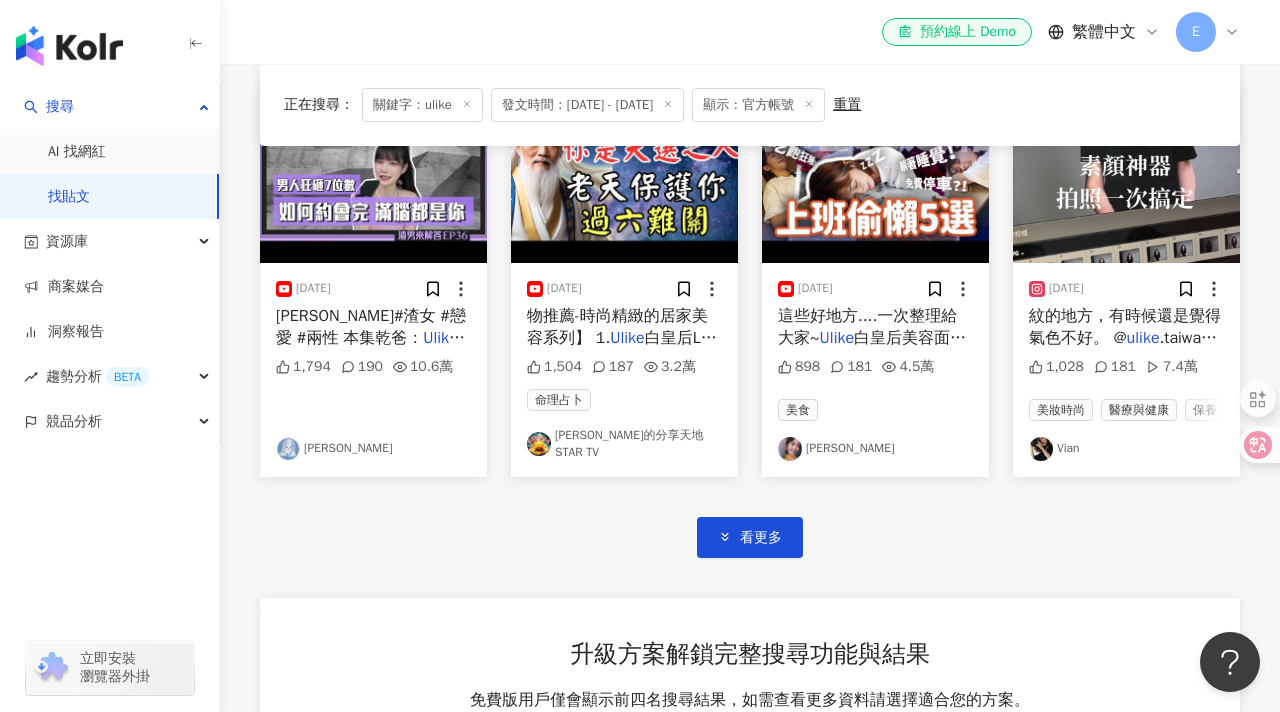 click on "看更多" at bounding box center (761, 538) 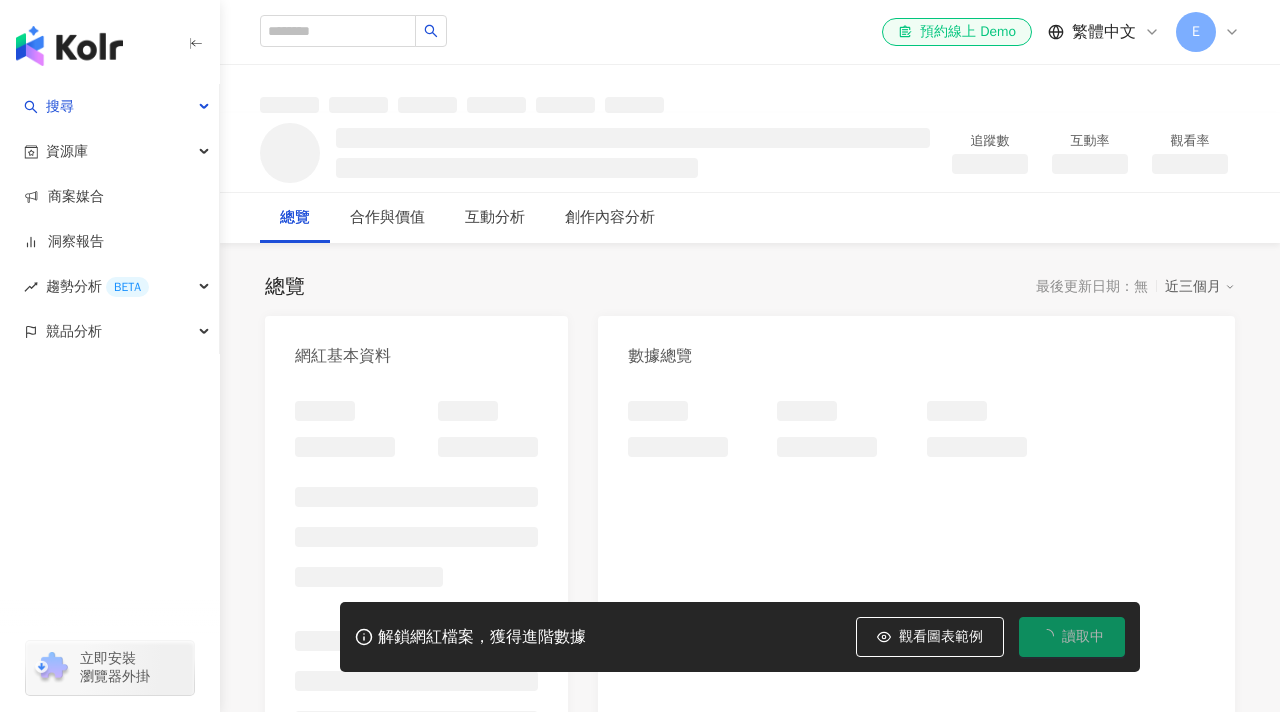 scroll, scrollTop: 0, scrollLeft: 0, axis: both 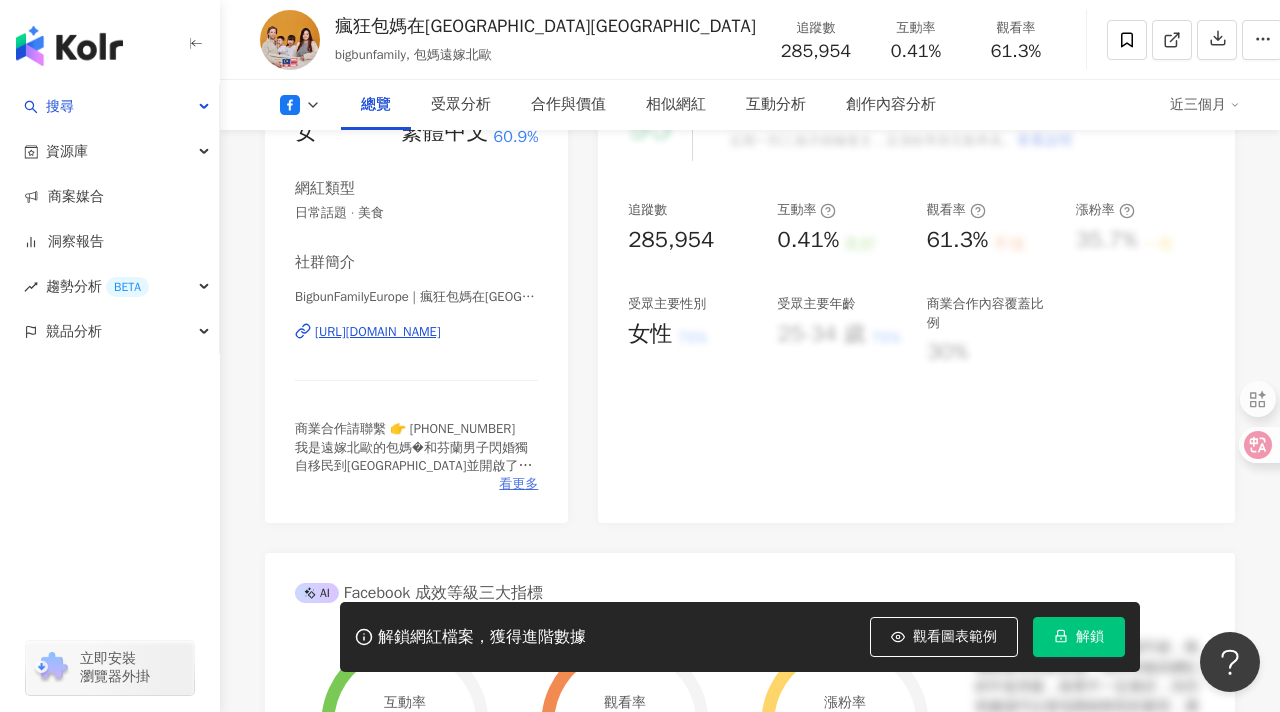 click on "看更多" at bounding box center [518, 484] 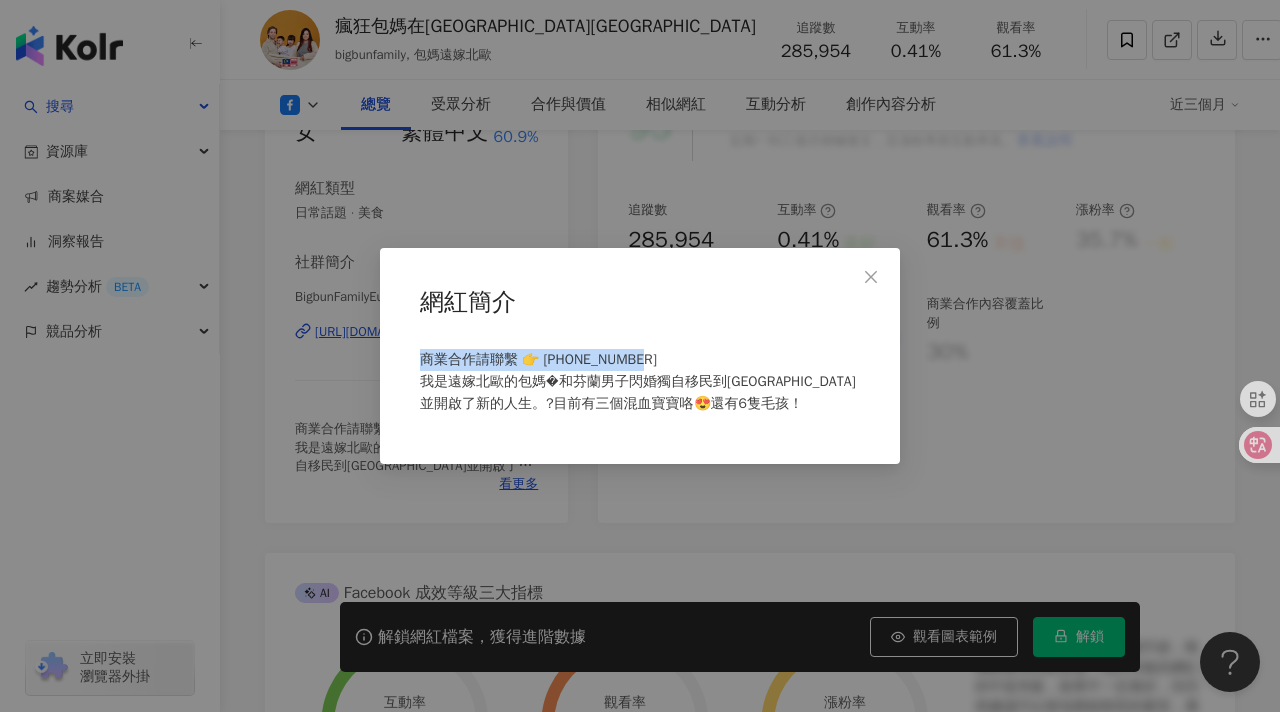 drag, startPoint x: 637, startPoint y: 357, endPoint x: 411, endPoint y: 358, distance: 226.00221 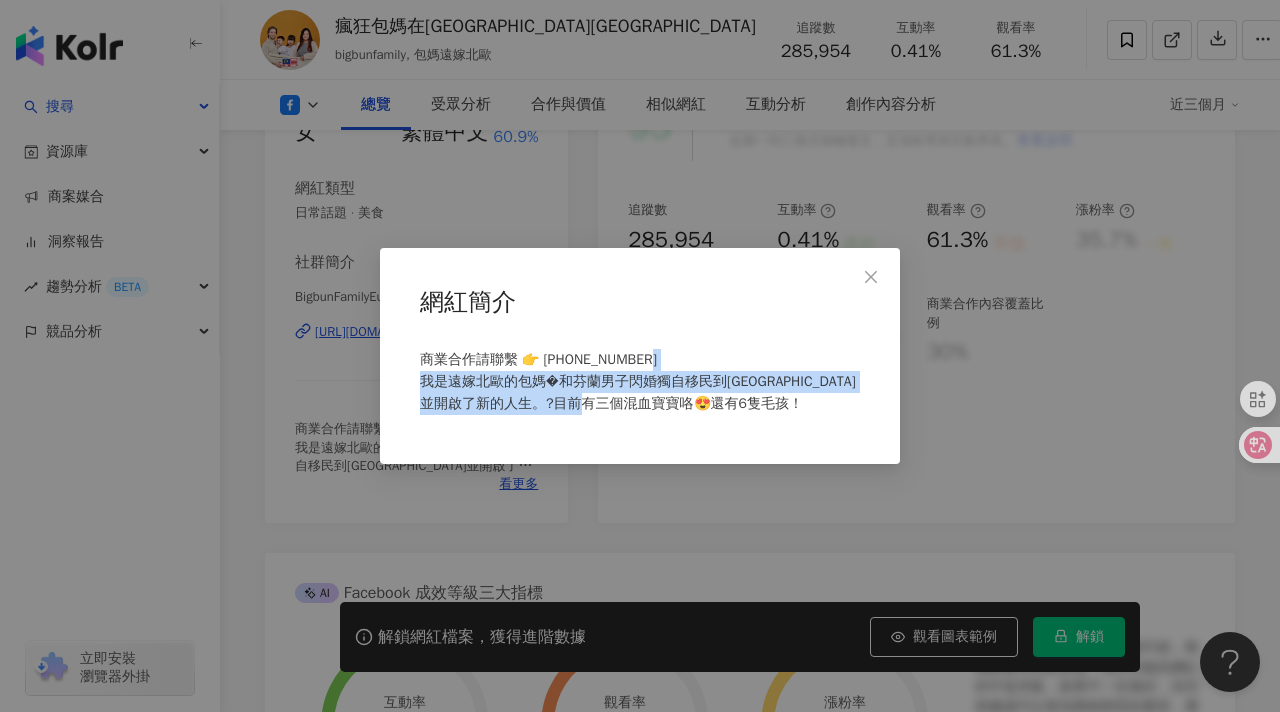 drag, startPoint x: 726, startPoint y: 403, endPoint x: 409, endPoint y: 381, distance: 317.76248 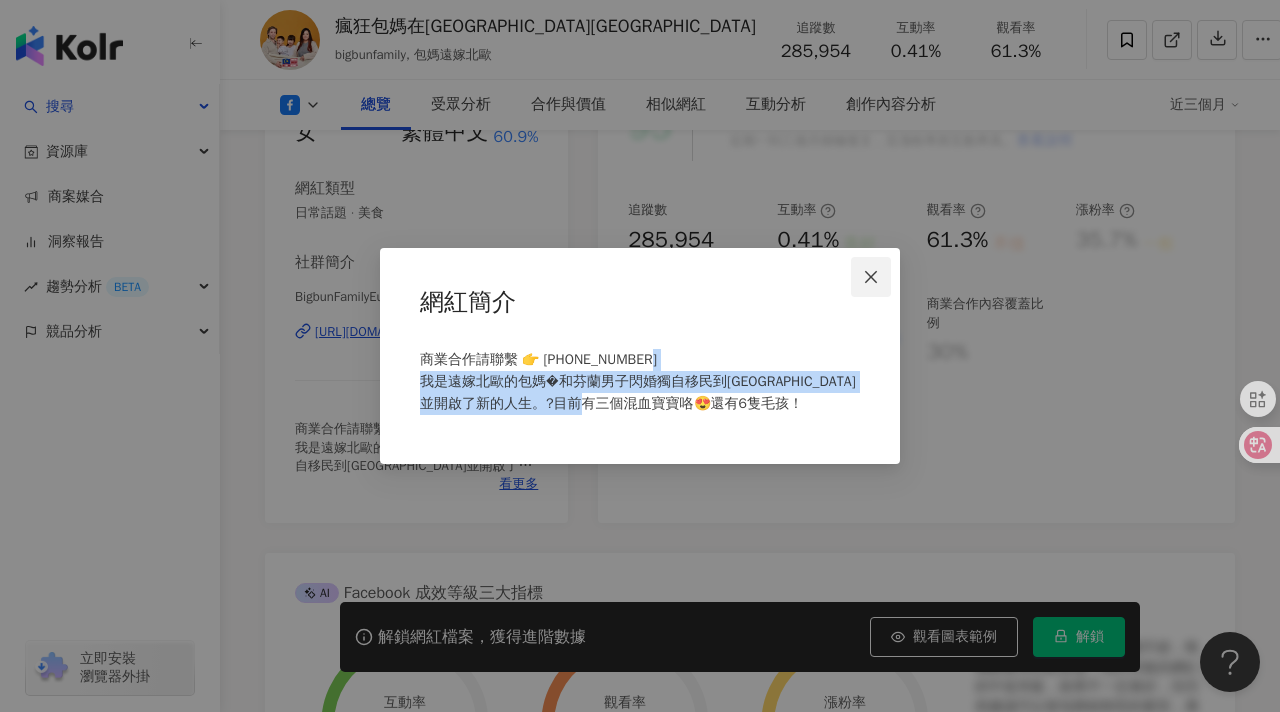 click 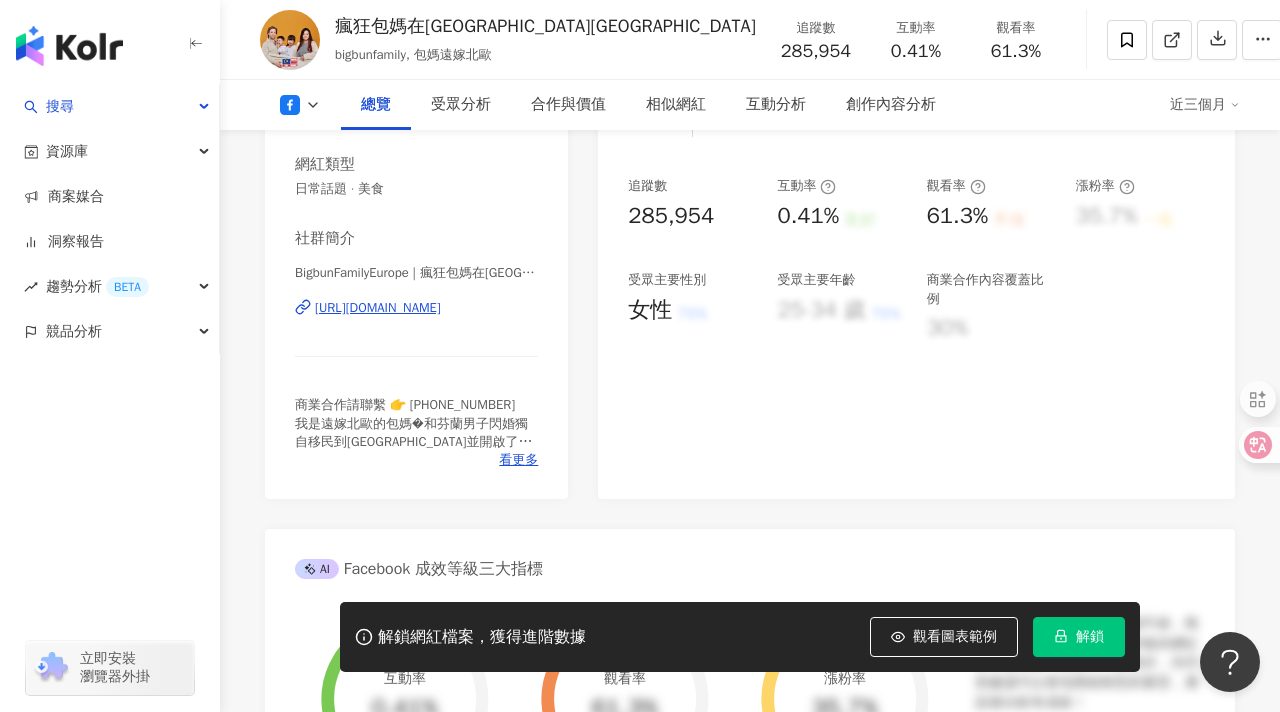 scroll, scrollTop: 230, scrollLeft: 0, axis: vertical 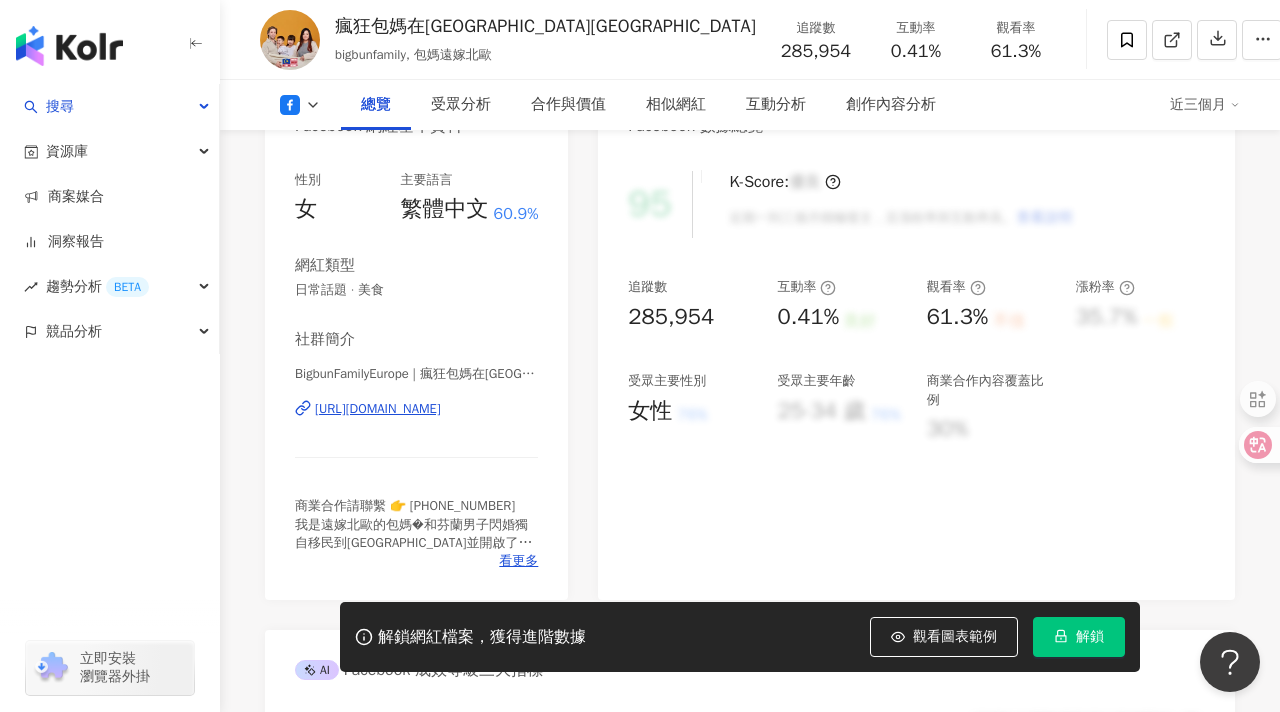 click on "社群簡介 BigbunFamilyEurope | 瘋狂包媽在芬蘭Finland | BigbunFamilyEurope https://www.facebook.com/385481051993740 商業合作請聯繫 👉 +60129965065
我是遠嫁北歐的包媽�和芬蘭男子閃婚獨自移民到芬蘭並開啟了新的人生。?目前有三個混血寶寶咯😍還有6隻毛孩！ 看更多" at bounding box center [416, 449] 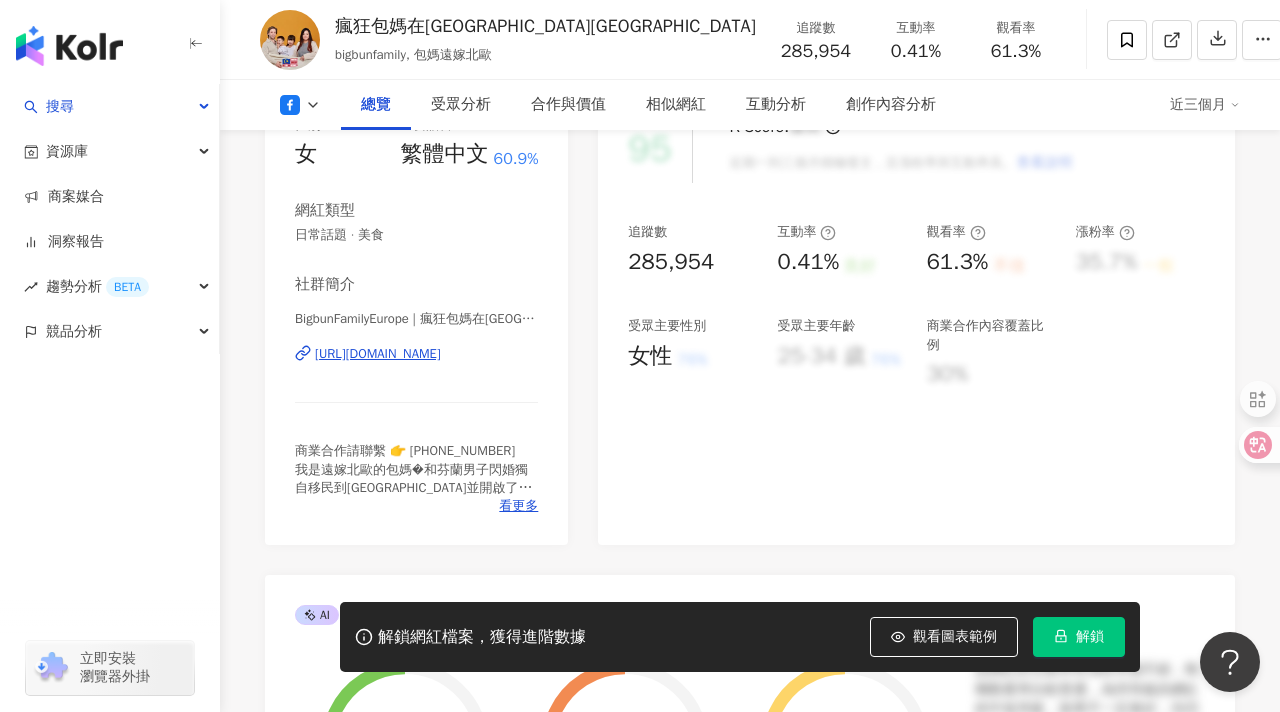 click on "https://www.facebook.com/385481051993740" at bounding box center [378, 354] 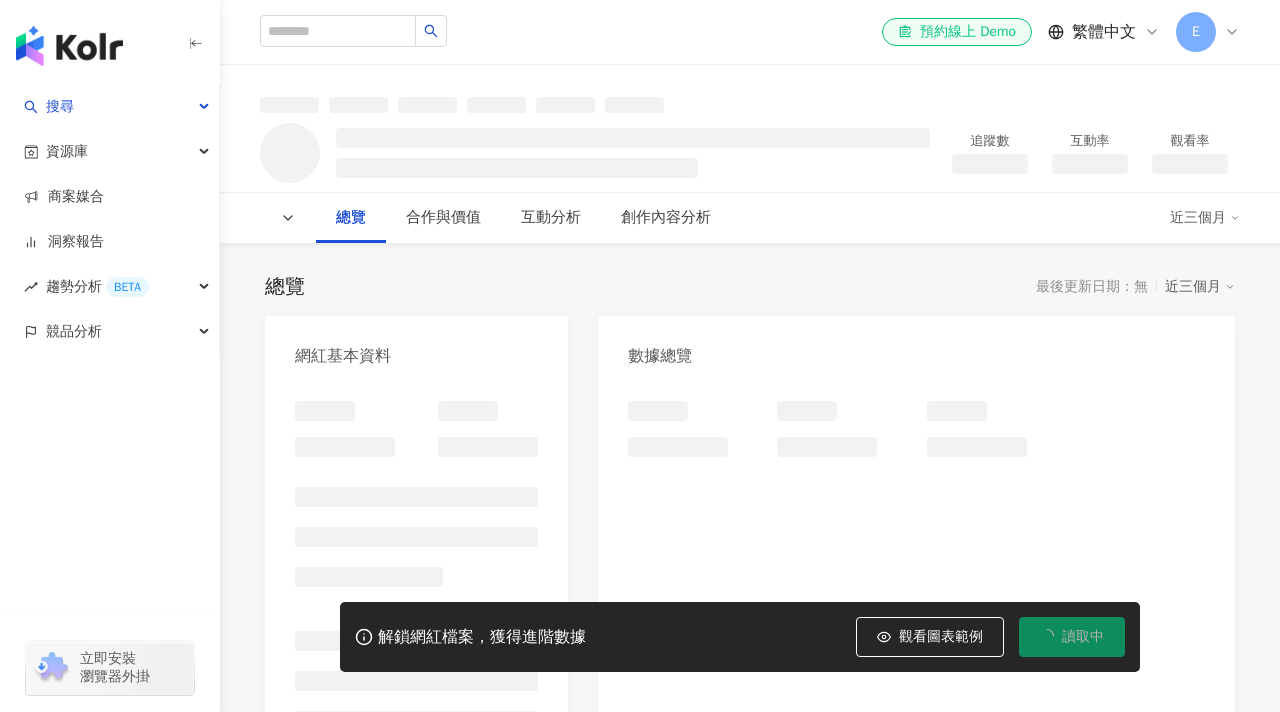 scroll, scrollTop: 0, scrollLeft: 0, axis: both 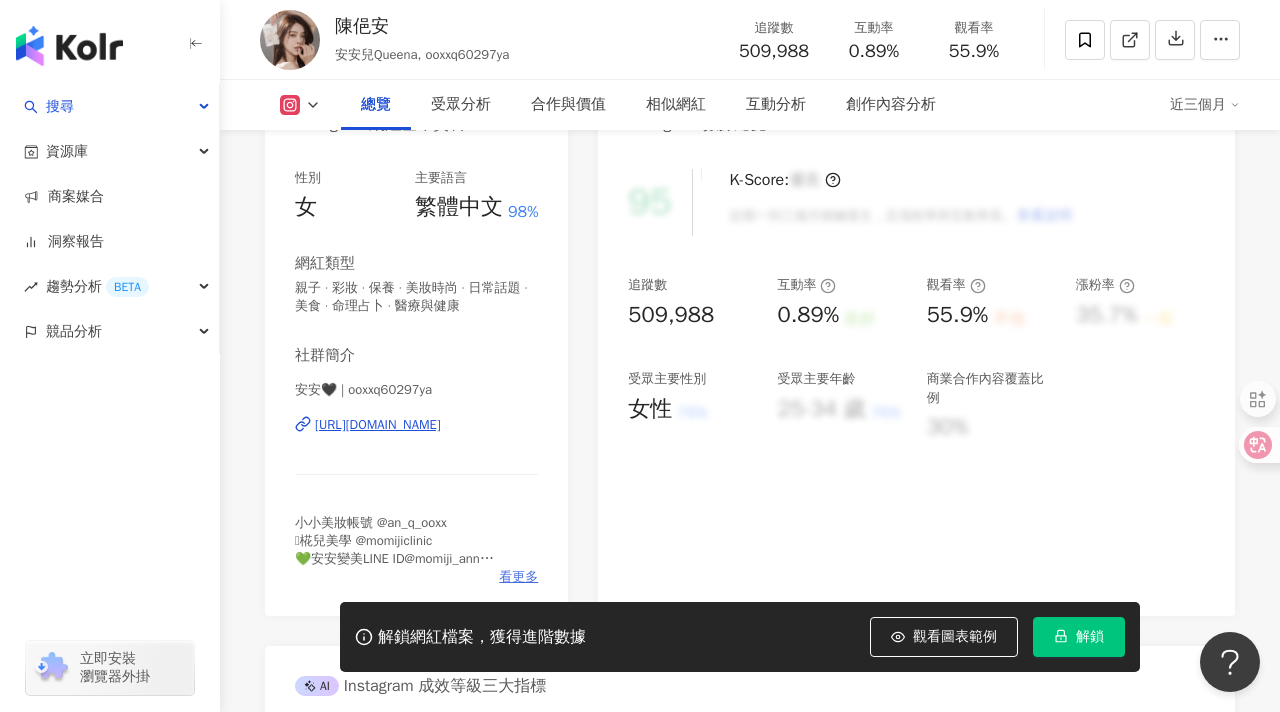 click on "看更多" at bounding box center (518, 577) 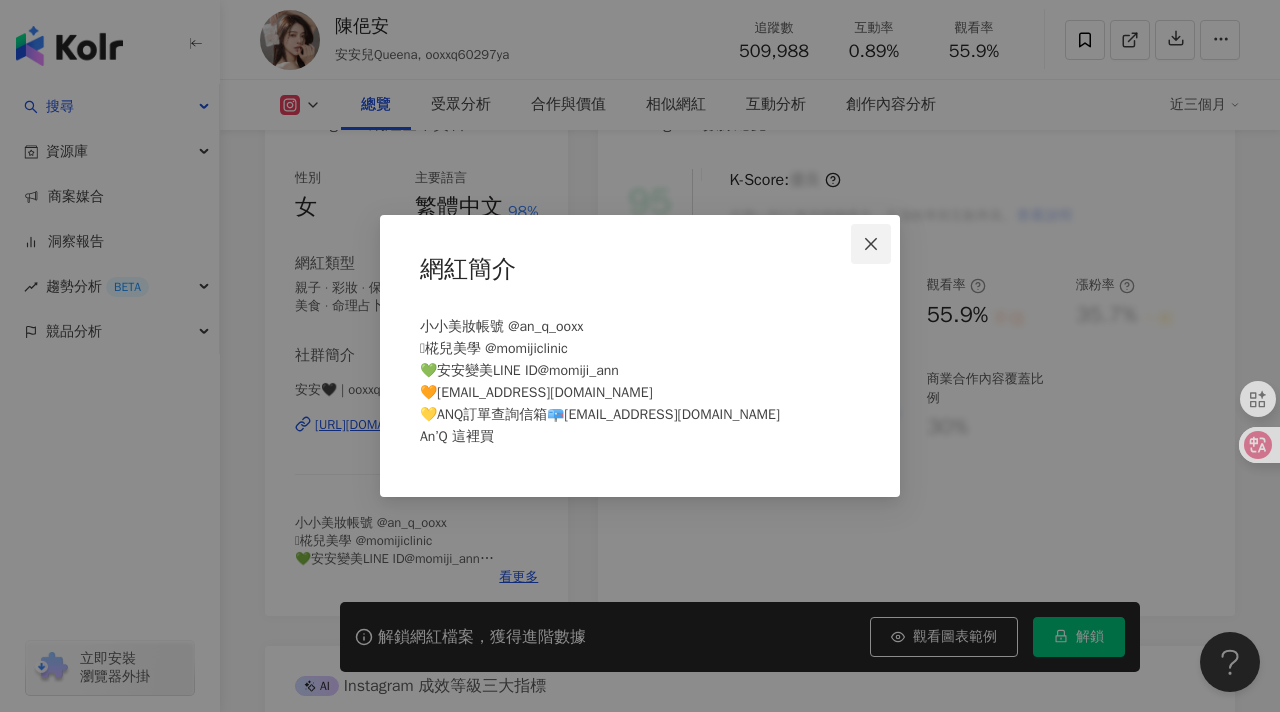 click 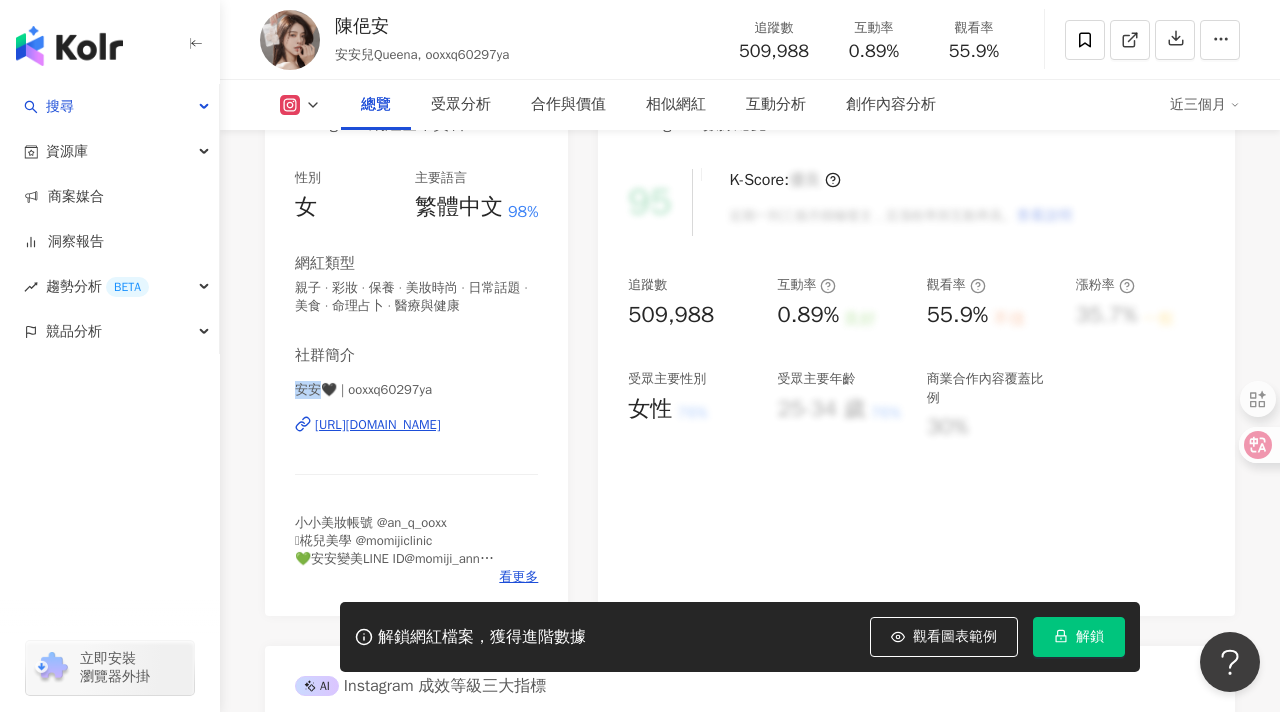 drag, startPoint x: 293, startPoint y: 389, endPoint x: 315, endPoint y: 393, distance: 22.36068 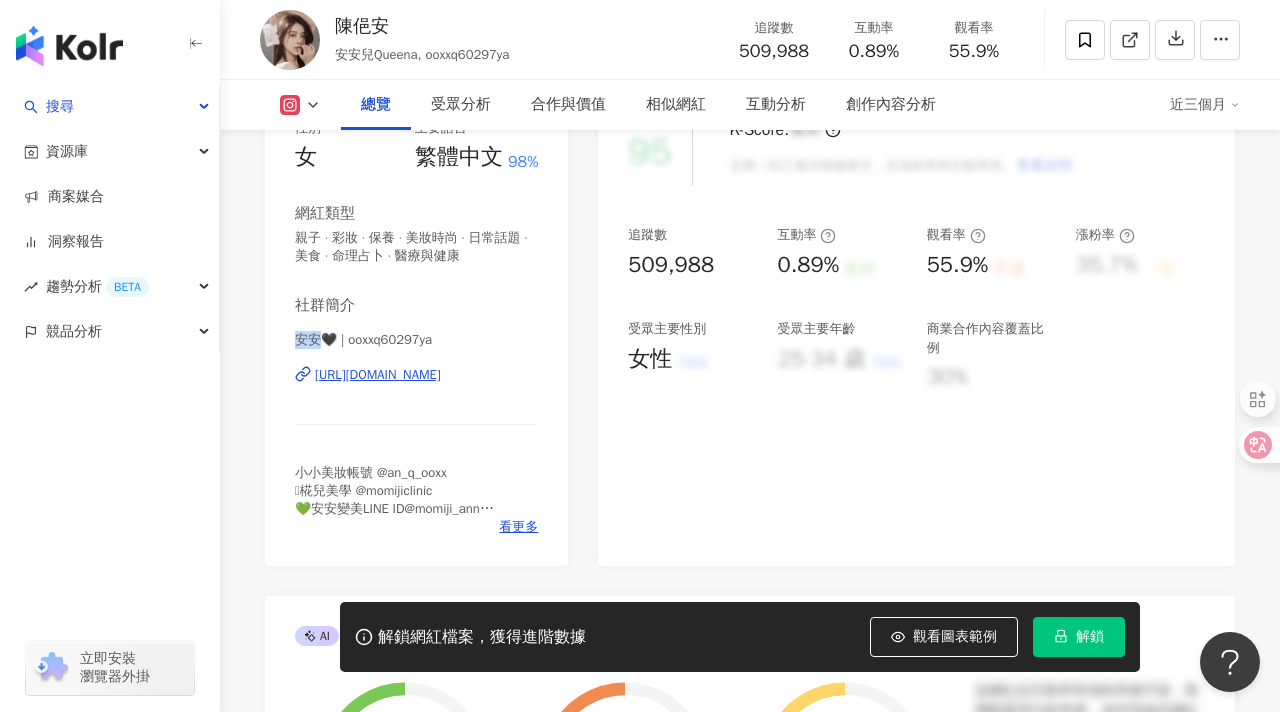 scroll, scrollTop: 285, scrollLeft: 0, axis: vertical 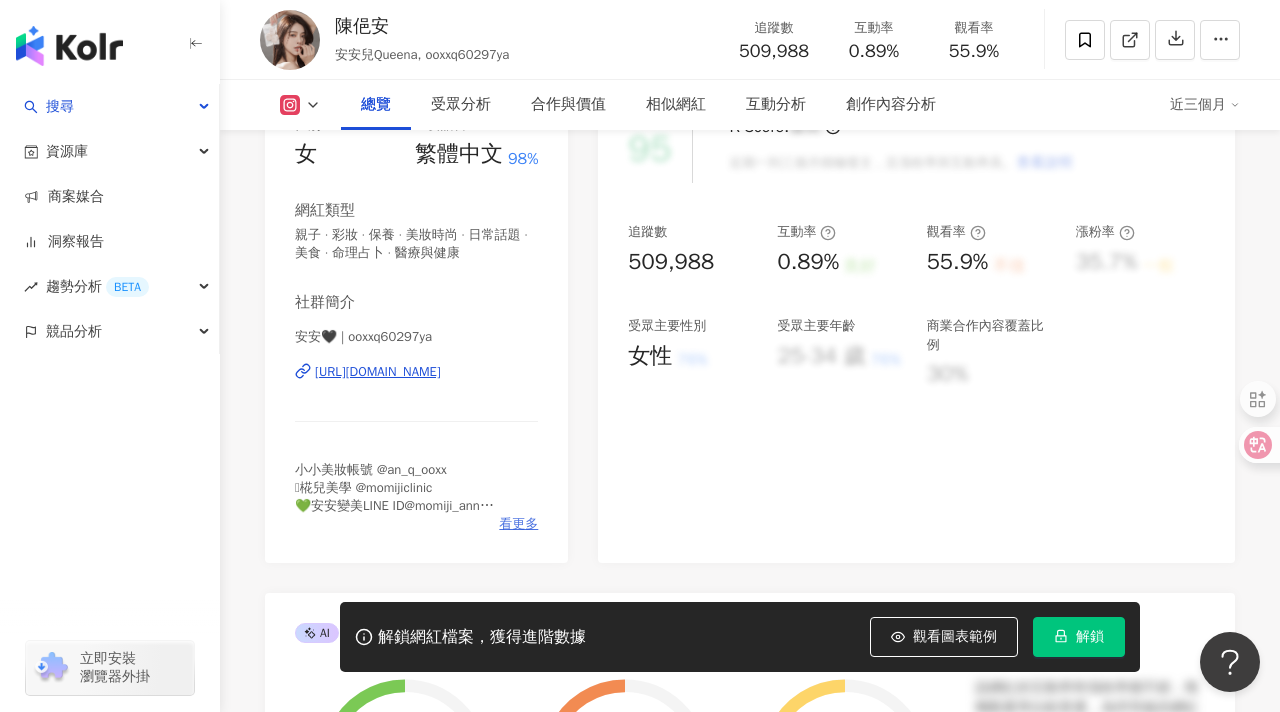 click on "看更多" at bounding box center [518, 524] 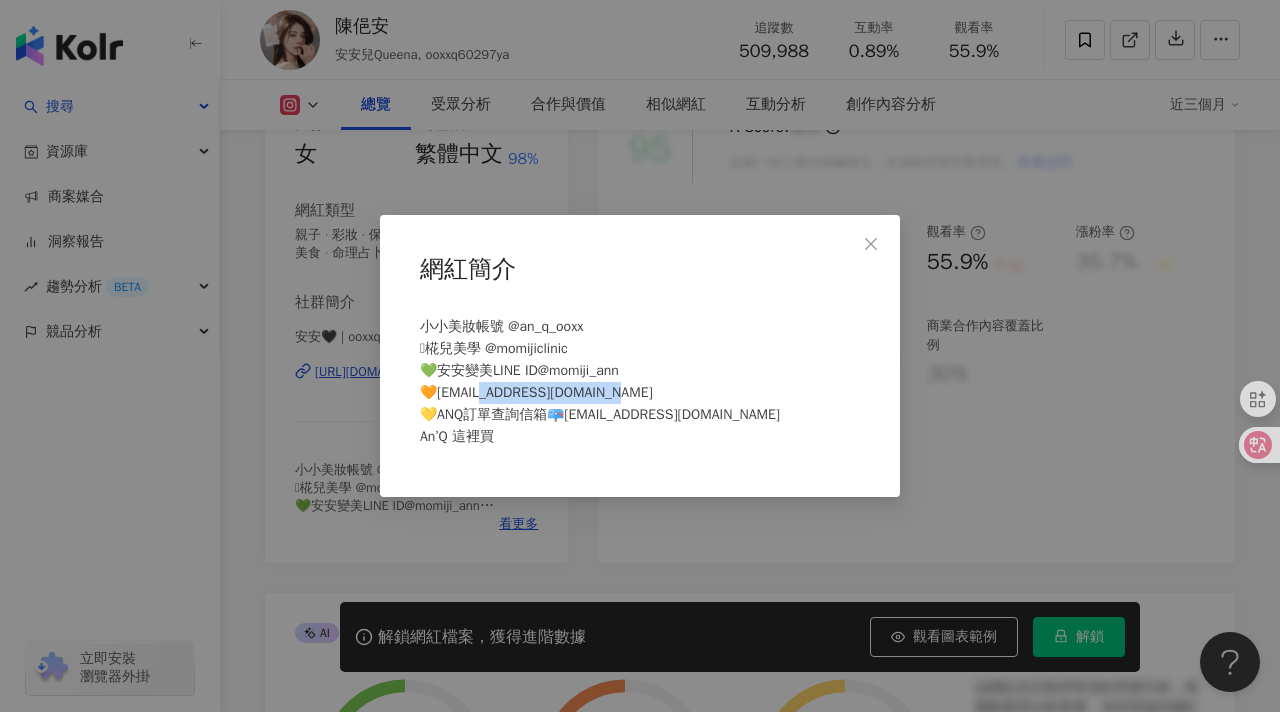 drag, startPoint x: 664, startPoint y: 394, endPoint x: 518, endPoint y: 390, distance: 146.05478 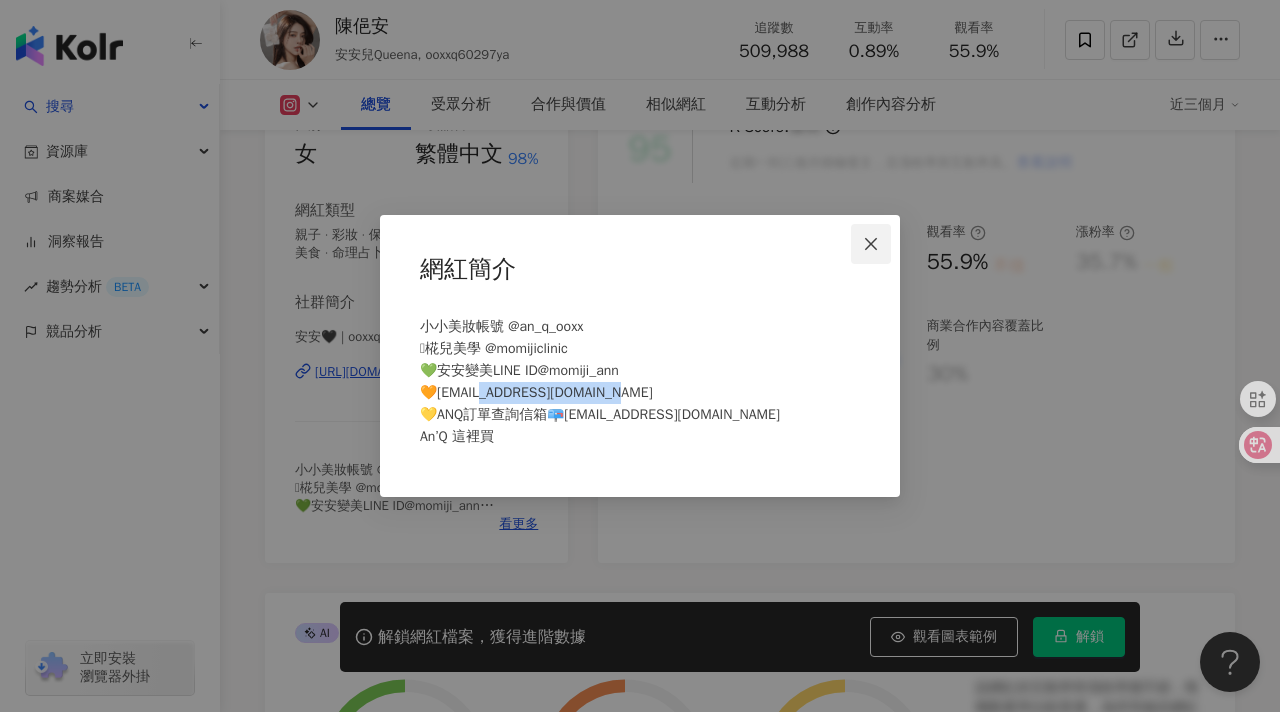 click 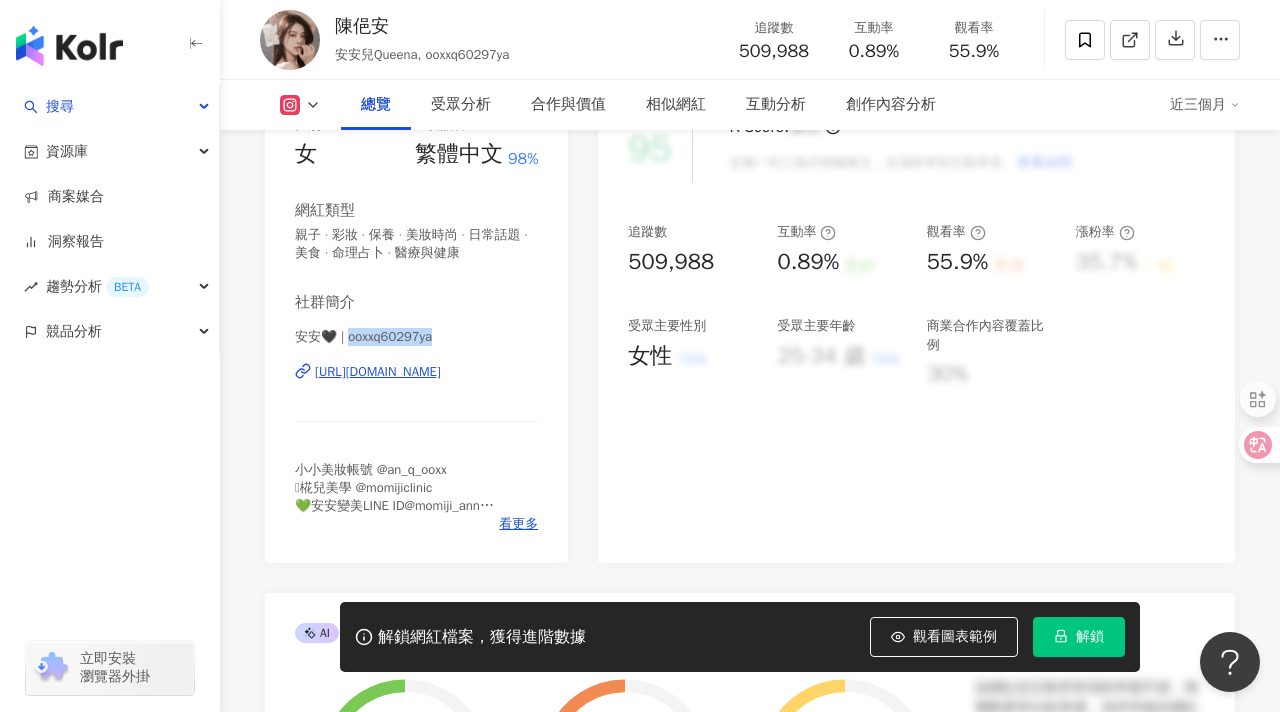 drag, startPoint x: 446, startPoint y: 337, endPoint x: 343, endPoint y: 337, distance: 103 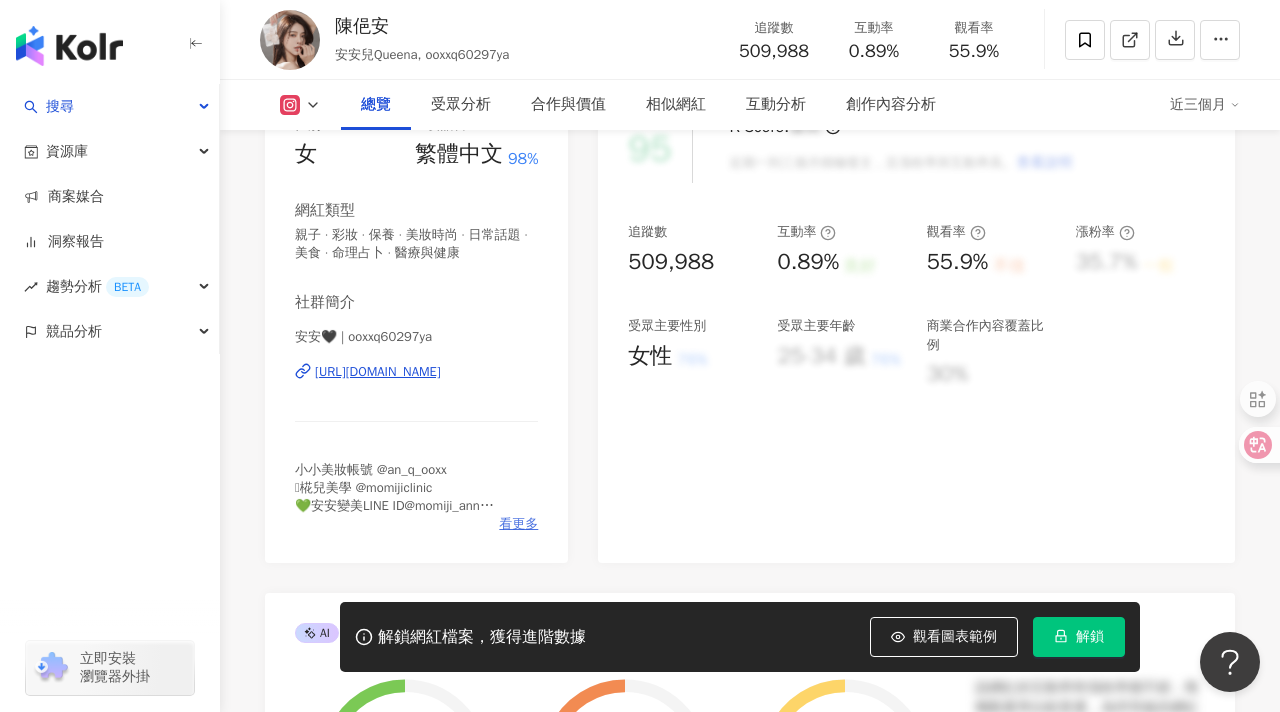 click on "看更多" at bounding box center (518, 524) 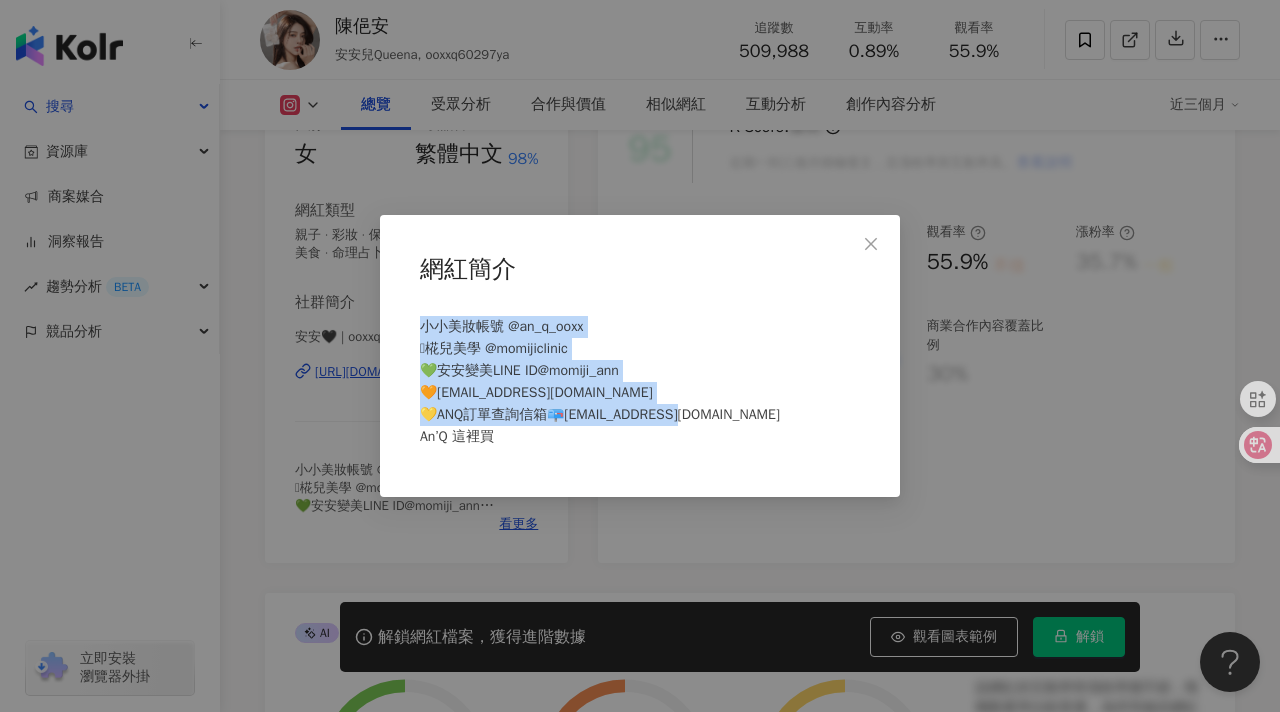 drag, startPoint x: 422, startPoint y: 324, endPoint x: 703, endPoint y: 416, distance: 295.6772 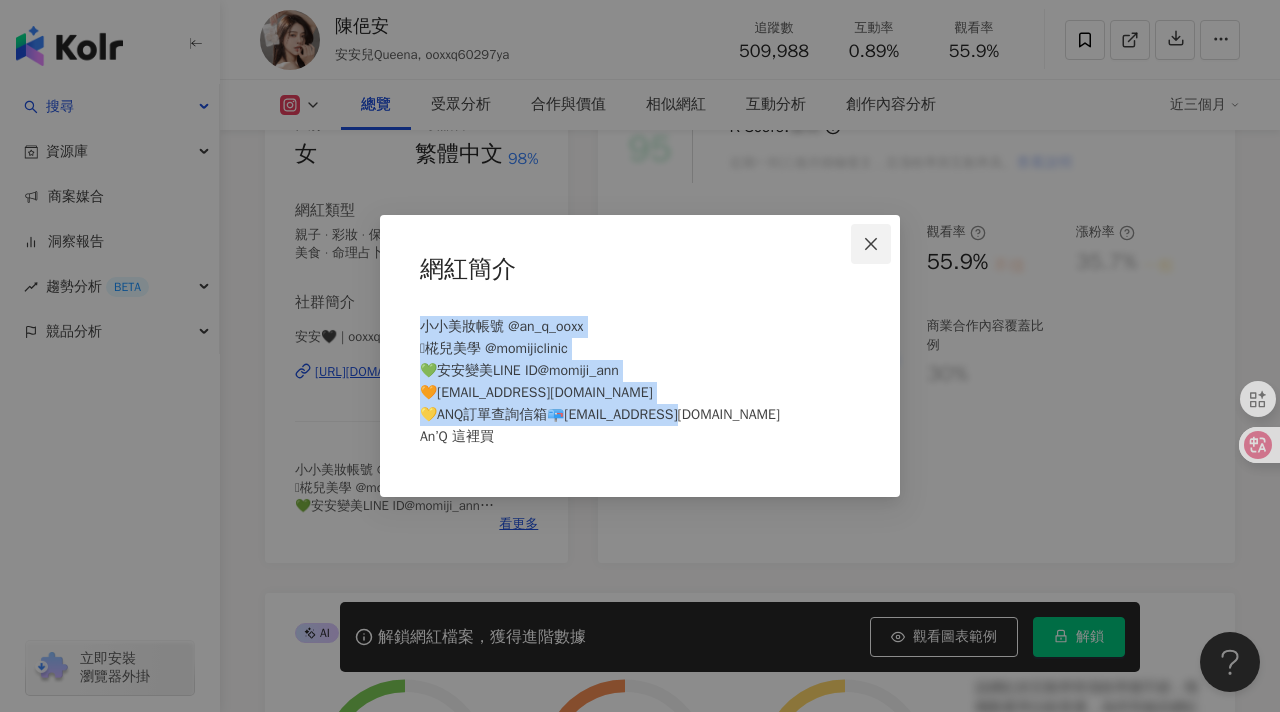 click 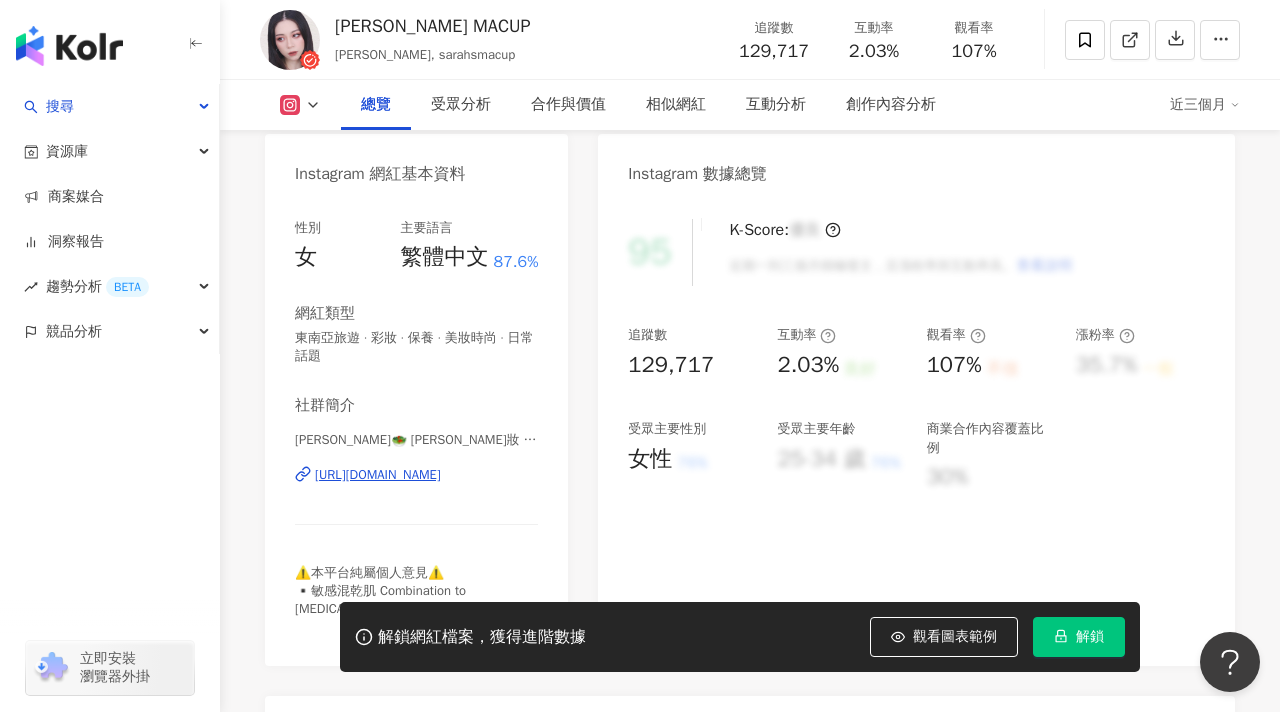 scroll, scrollTop: 187, scrollLeft: 0, axis: vertical 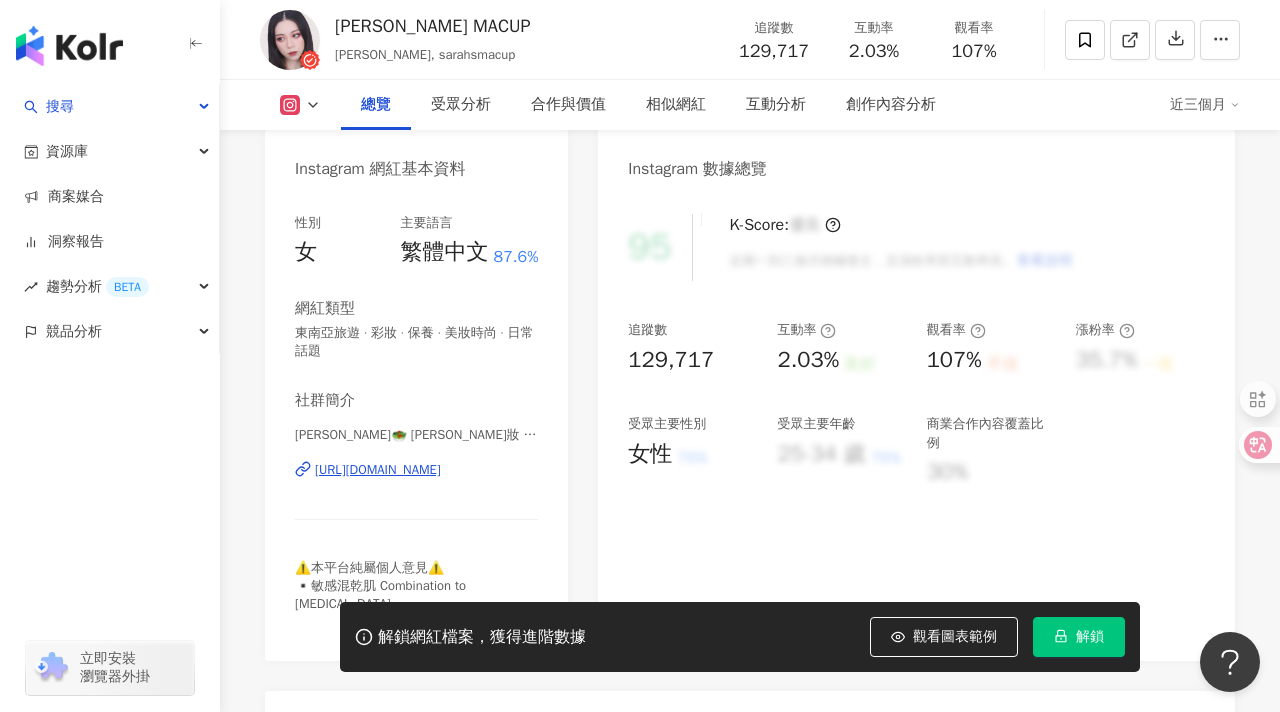 click on "[URL][DOMAIN_NAME]" at bounding box center (378, 470) 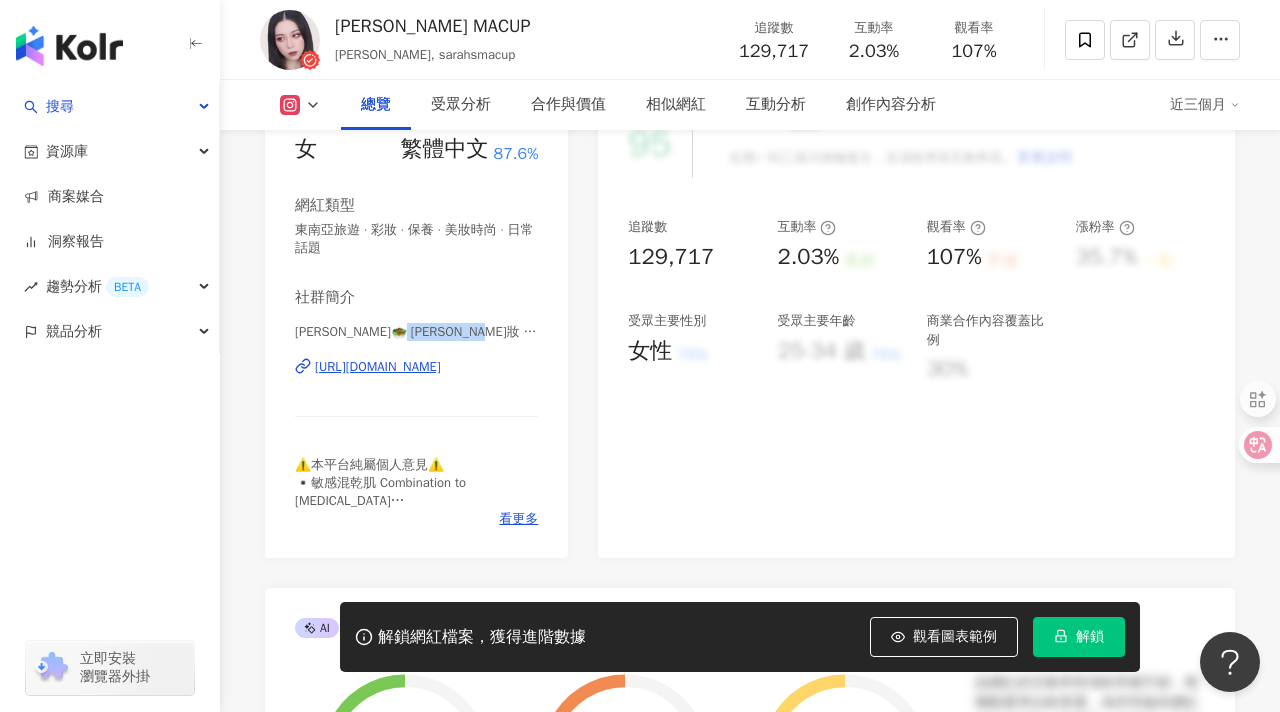 drag, startPoint x: 440, startPoint y: 334, endPoint x: 521, endPoint y: 337, distance: 81.055534 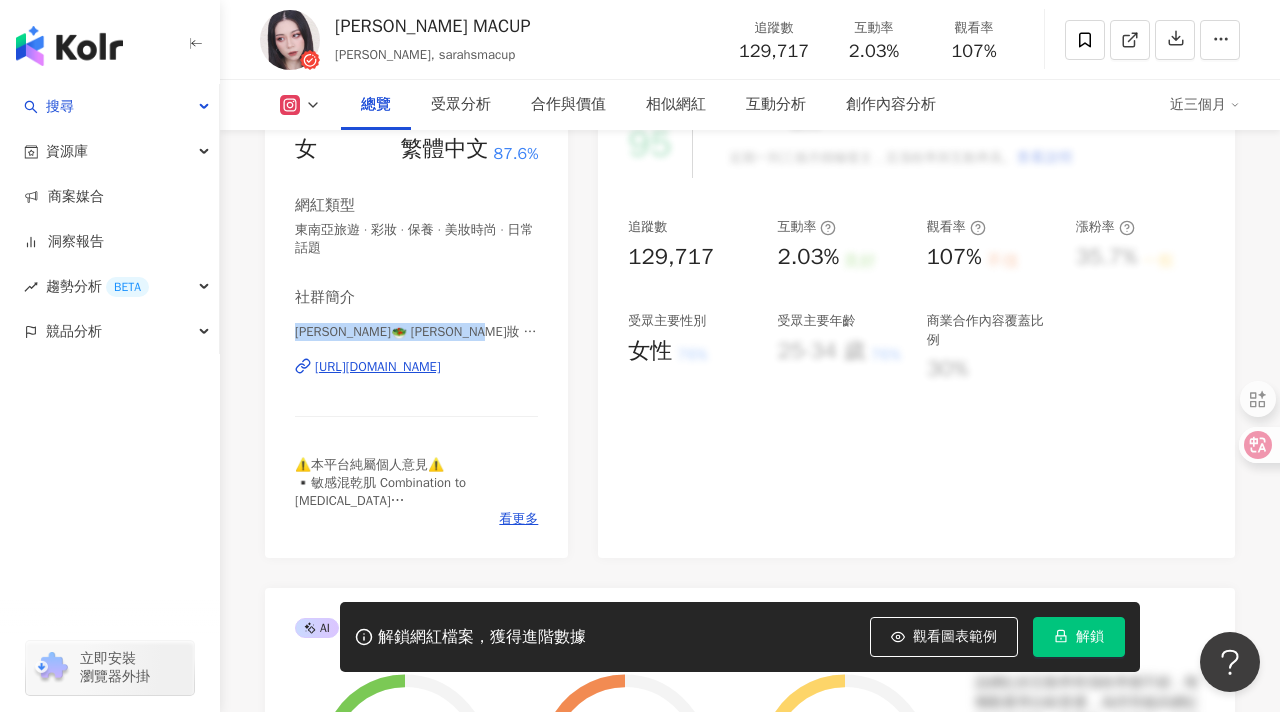 drag, startPoint x: 299, startPoint y: 333, endPoint x: 522, endPoint y: 338, distance: 223.05605 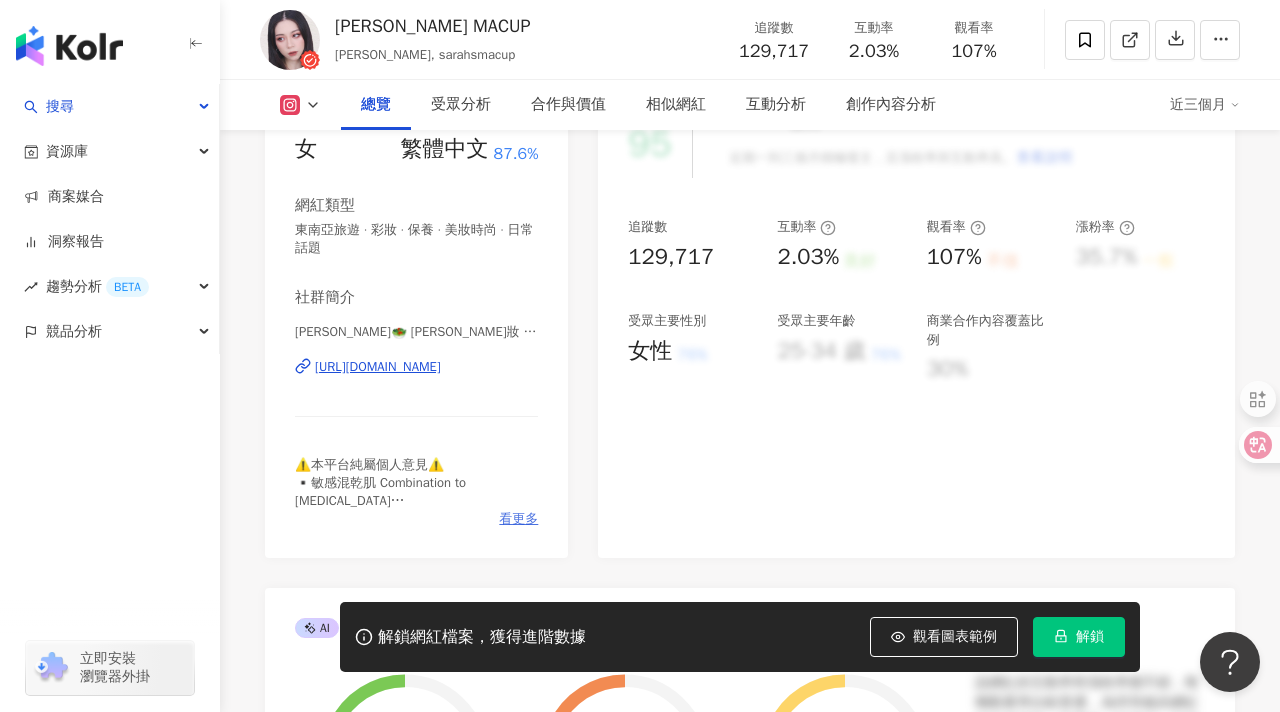 click on "看更多" at bounding box center (518, 519) 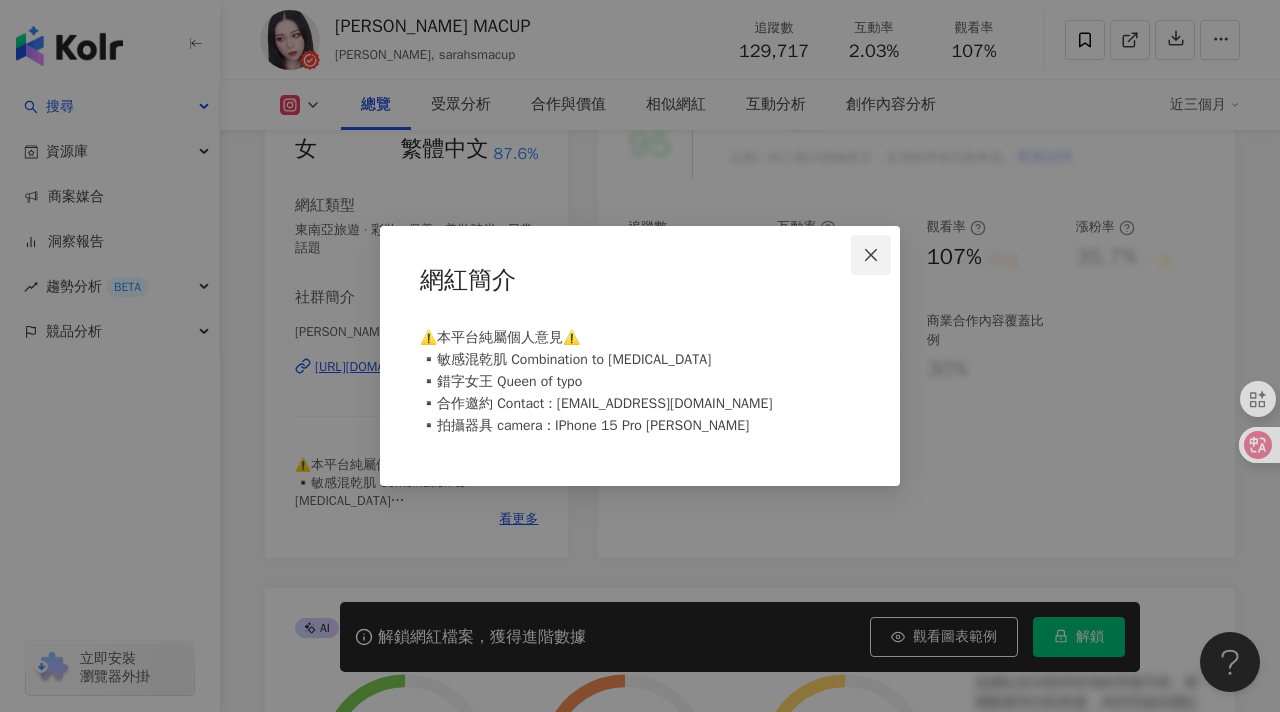 click 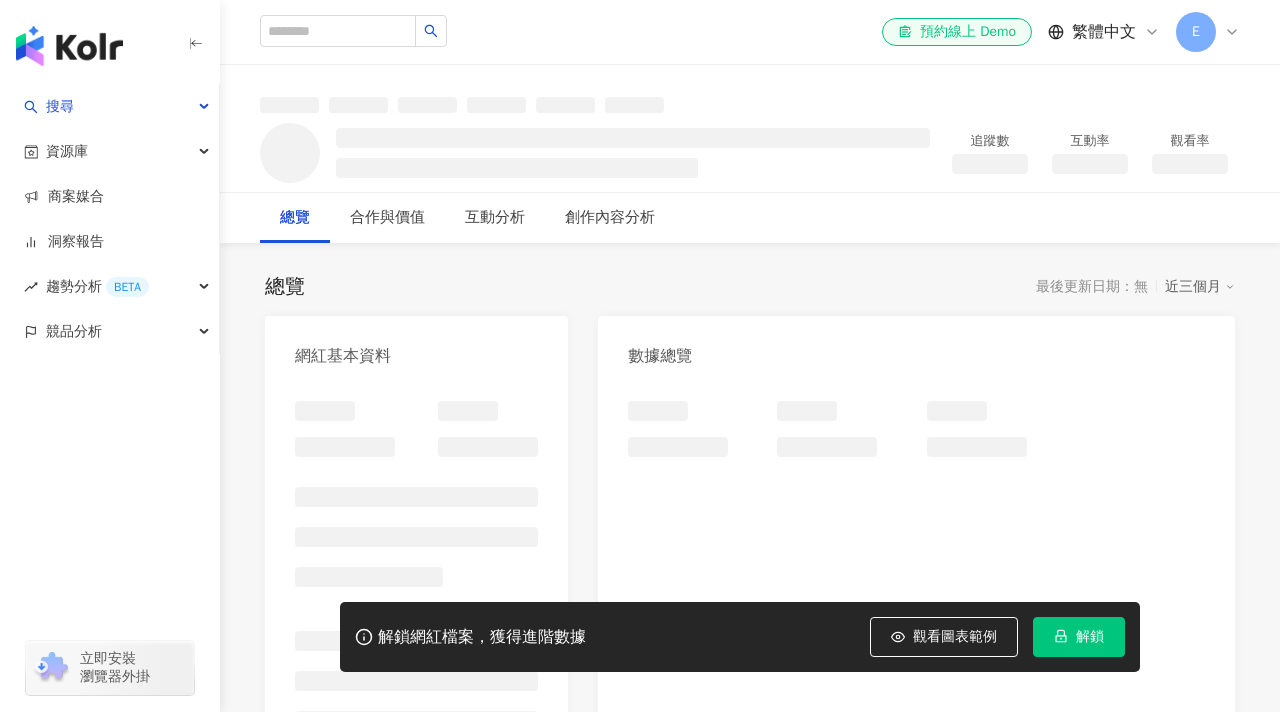 scroll, scrollTop: 157, scrollLeft: 0, axis: vertical 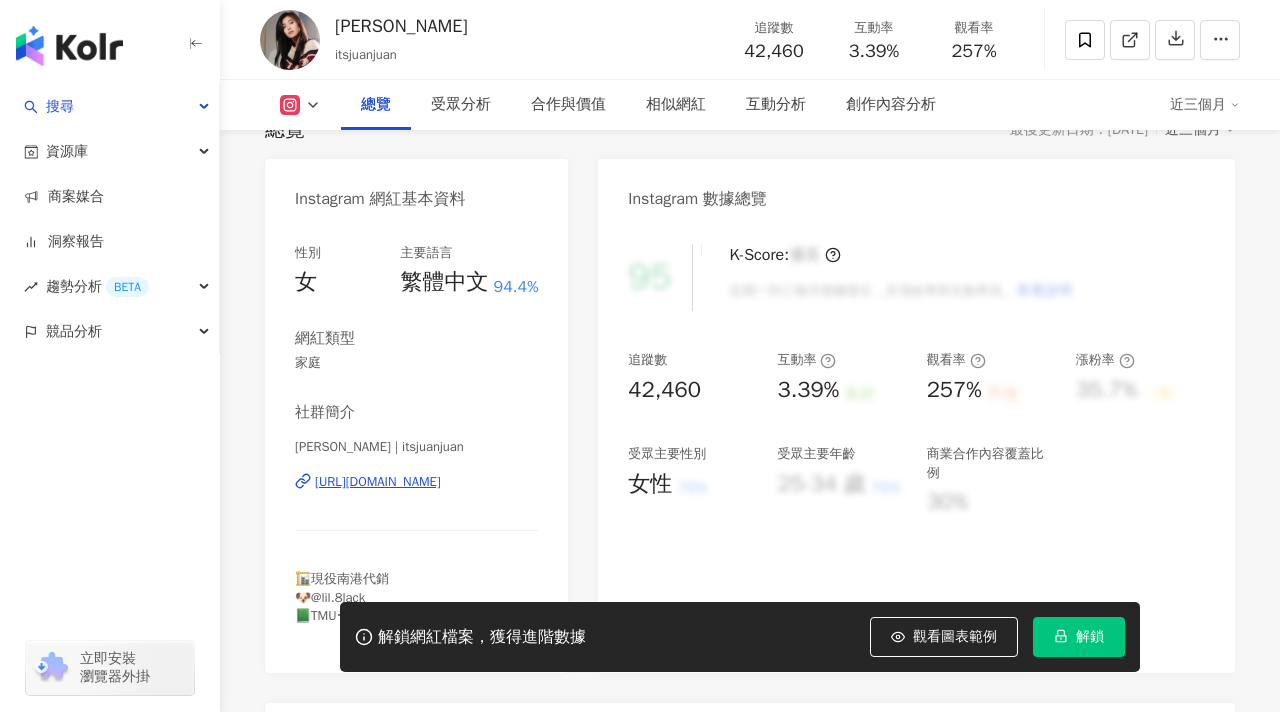click on "看更多" at bounding box center [518, 634] 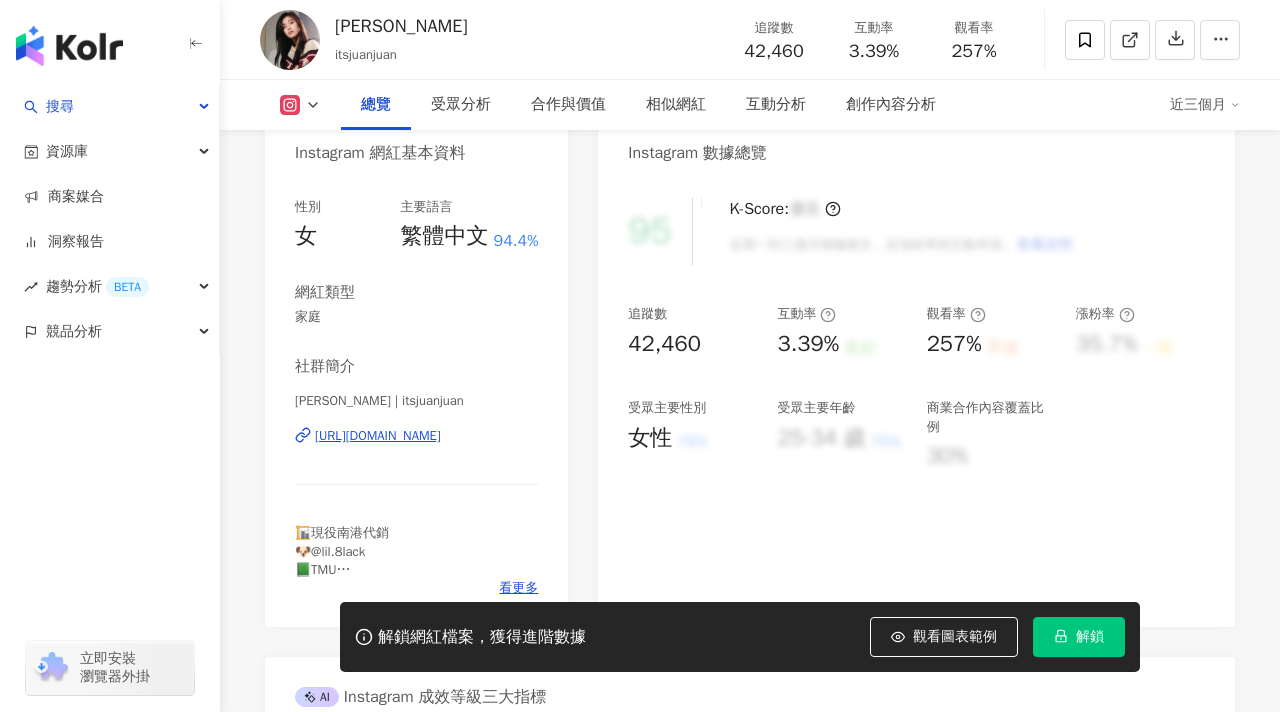 scroll, scrollTop: 0, scrollLeft: 0, axis: both 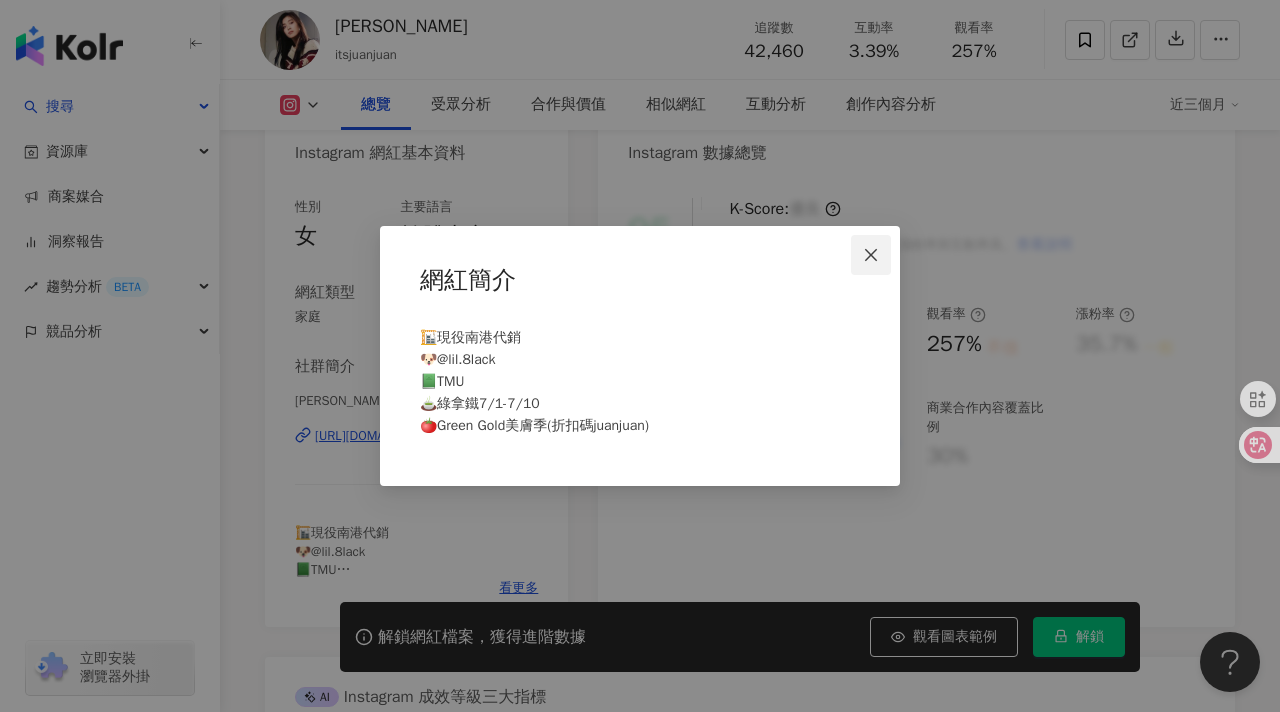 click 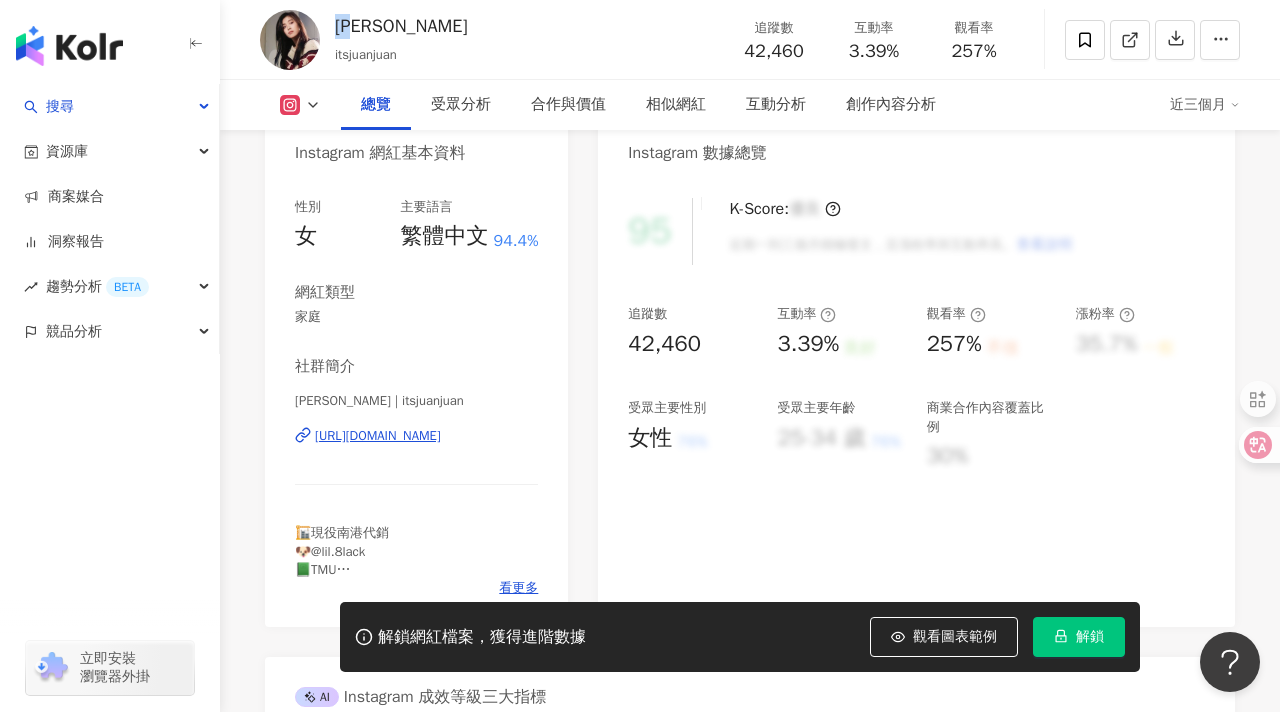 drag, startPoint x: 411, startPoint y: 25, endPoint x: 336, endPoint y: 25, distance: 75 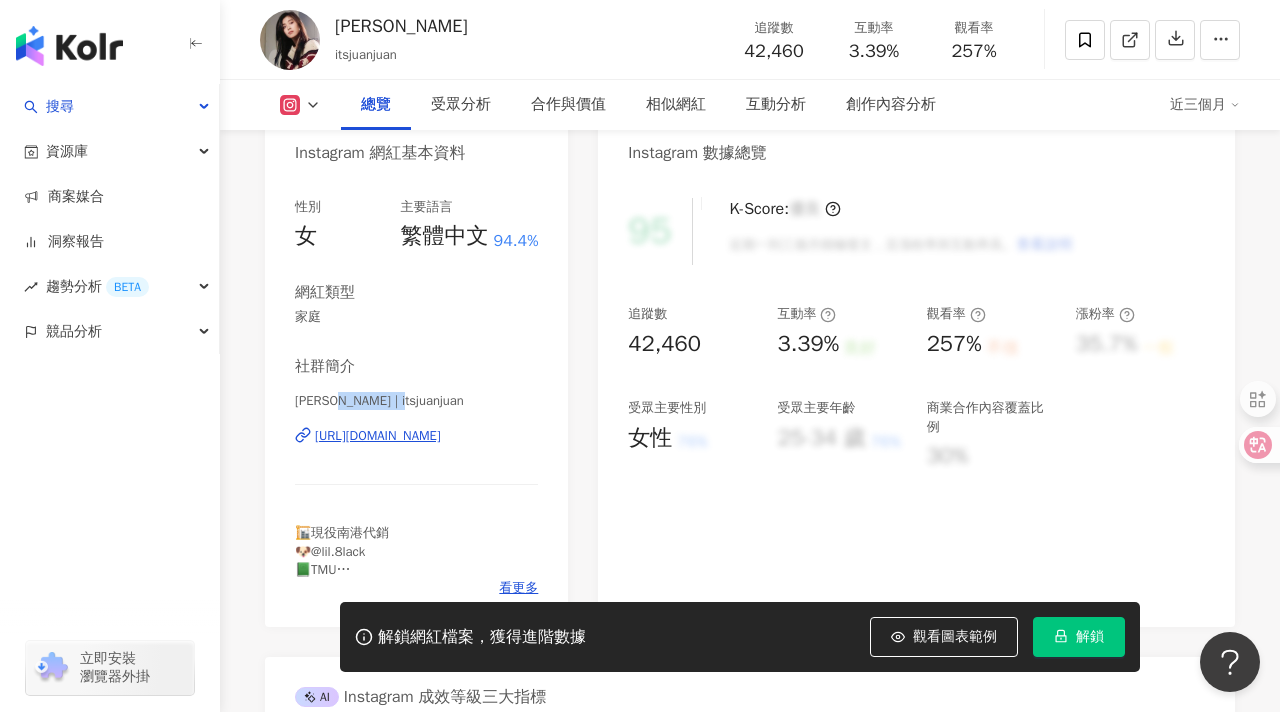 drag, startPoint x: 413, startPoint y: 402, endPoint x: 342, endPoint y: 403, distance: 71.00704 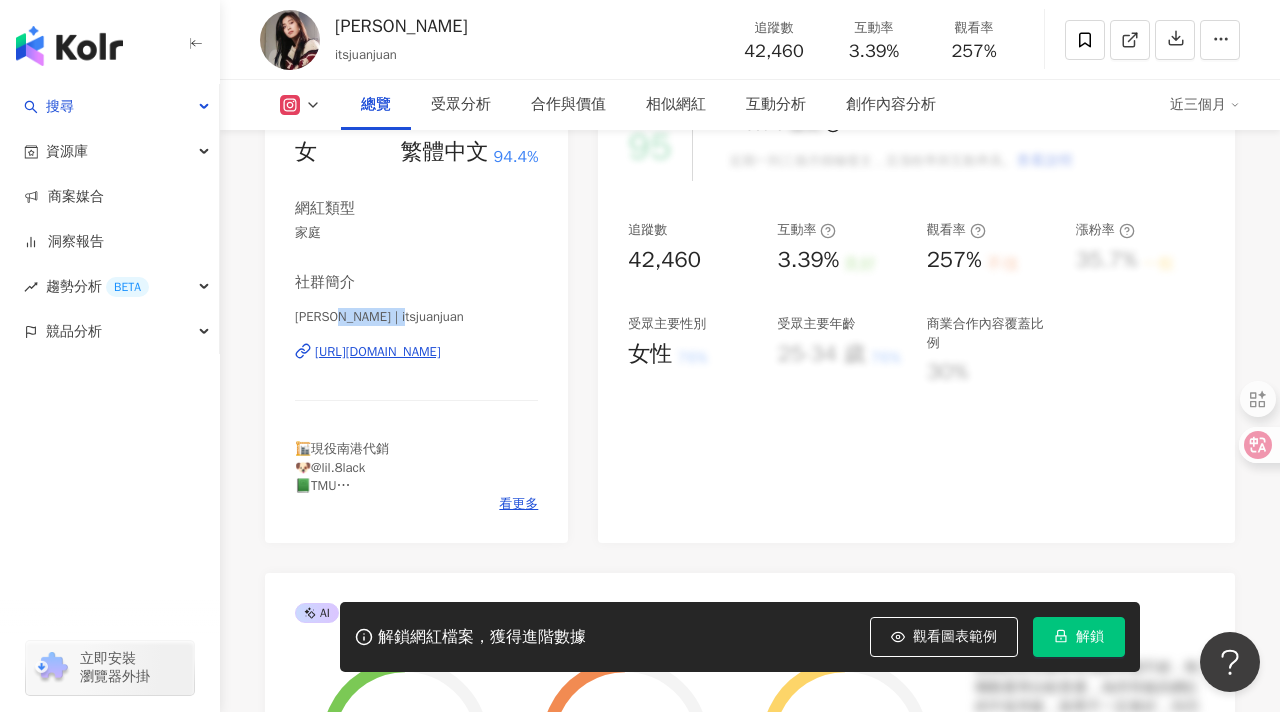 scroll, scrollTop: 333, scrollLeft: 0, axis: vertical 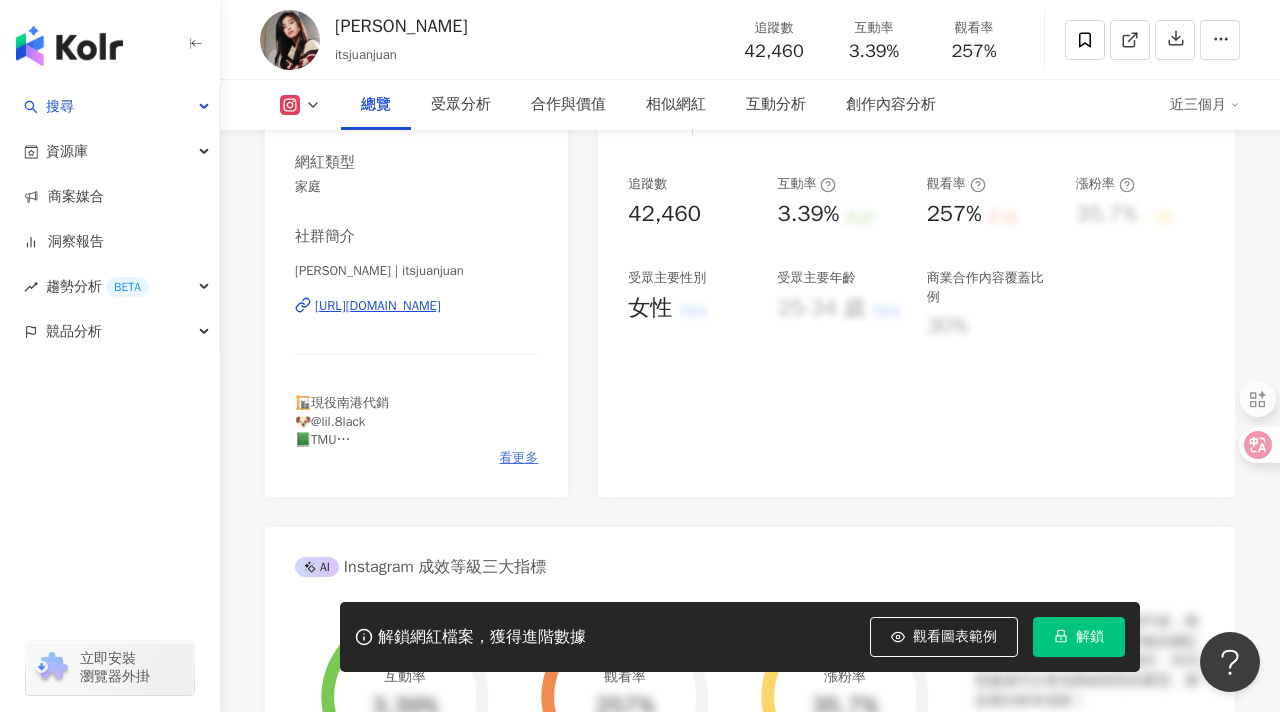 click on "看更多" at bounding box center (518, 458) 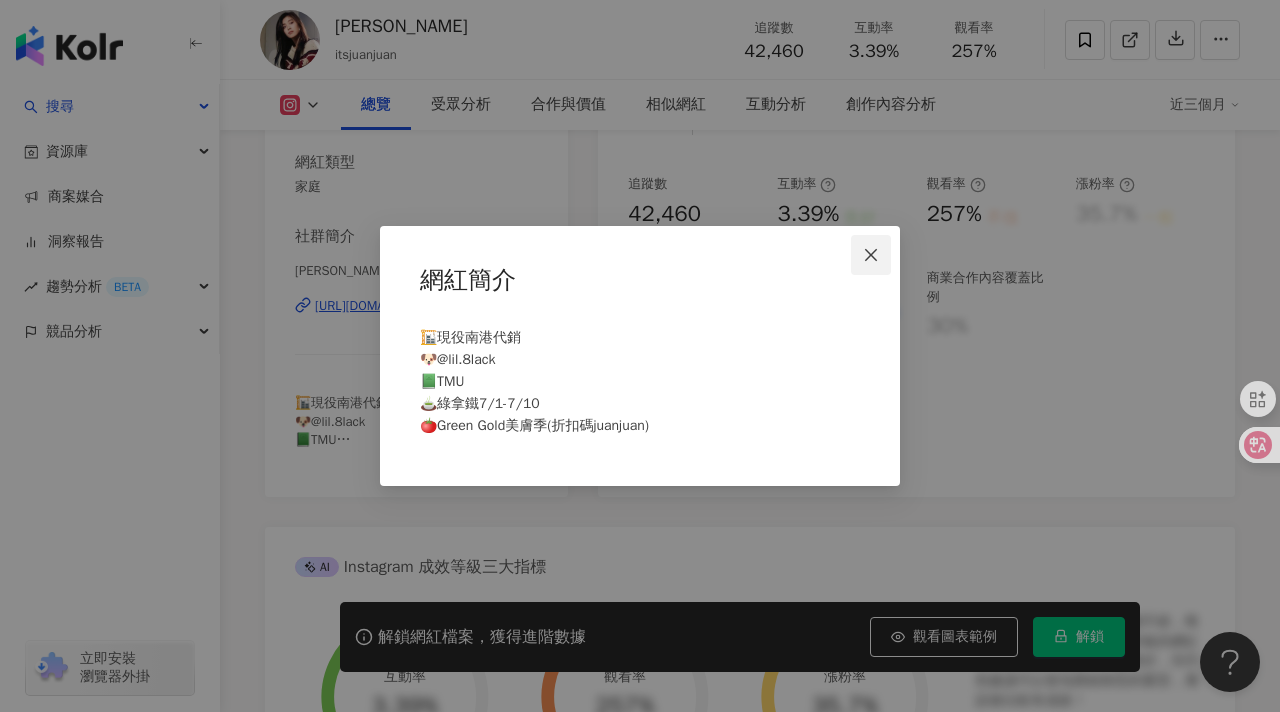 click 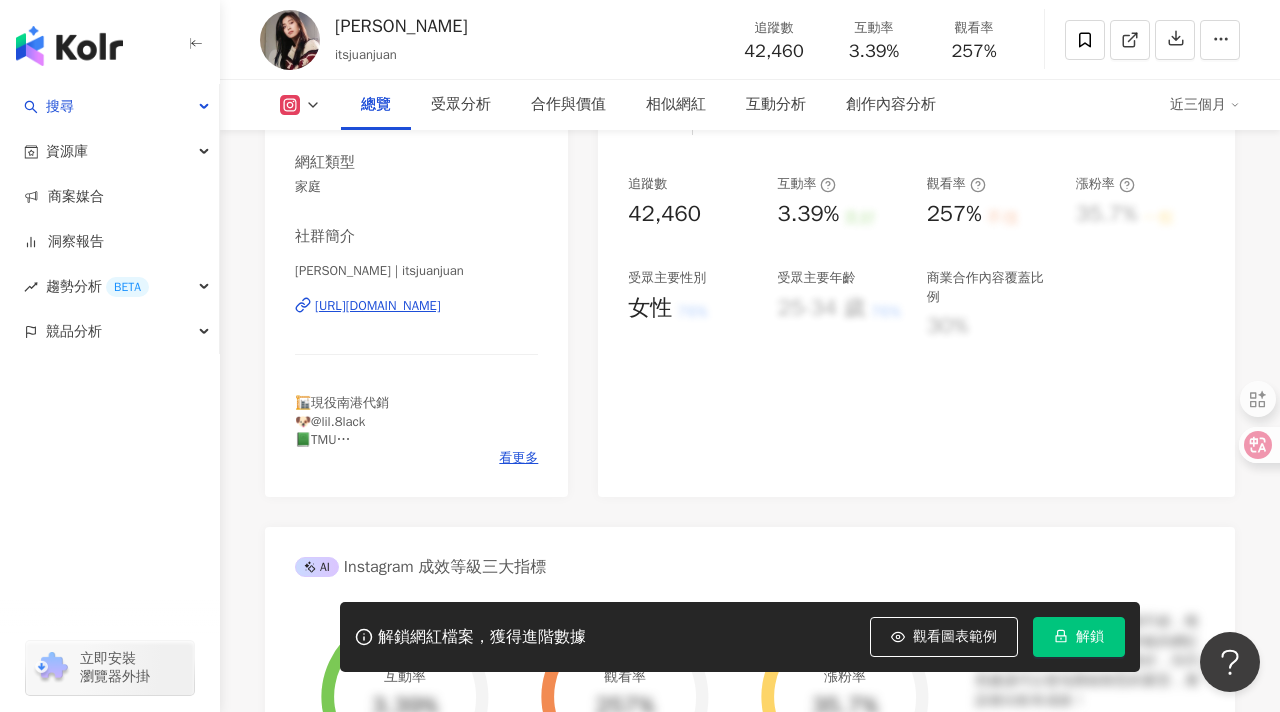 click on "https://www.instagram.com/itsjuanjuan/" at bounding box center (378, 306) 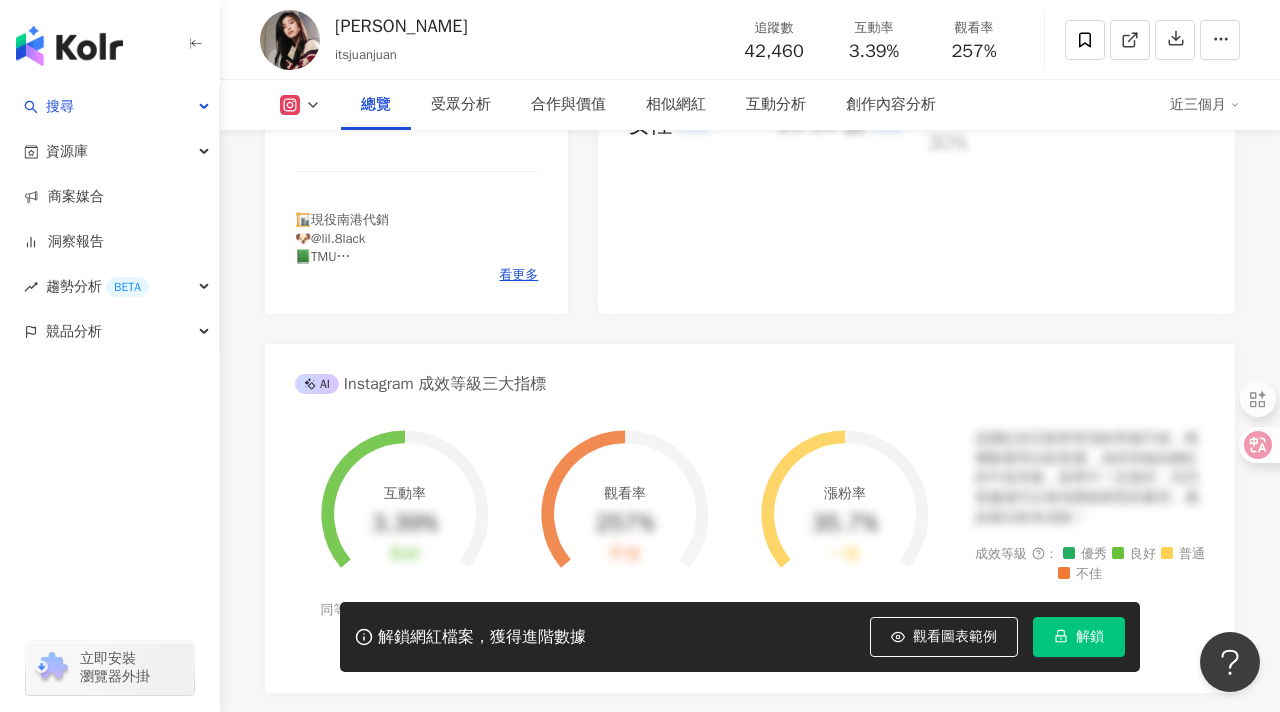 scroll, scrollTop: 528, scrollLeft: 0, axis: vertical 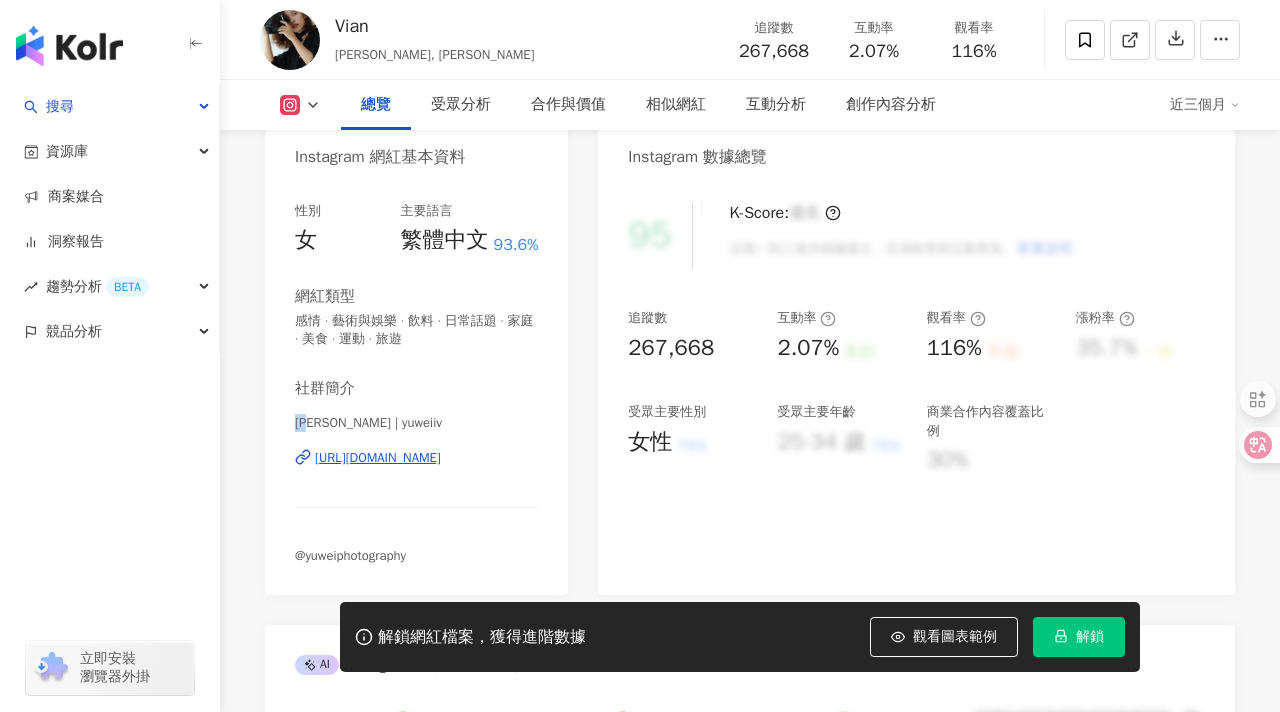 drag, startPoint x: 297, startPoint y: 426, endPoint x: 320, endPoint y: 425, distance: 23.021729 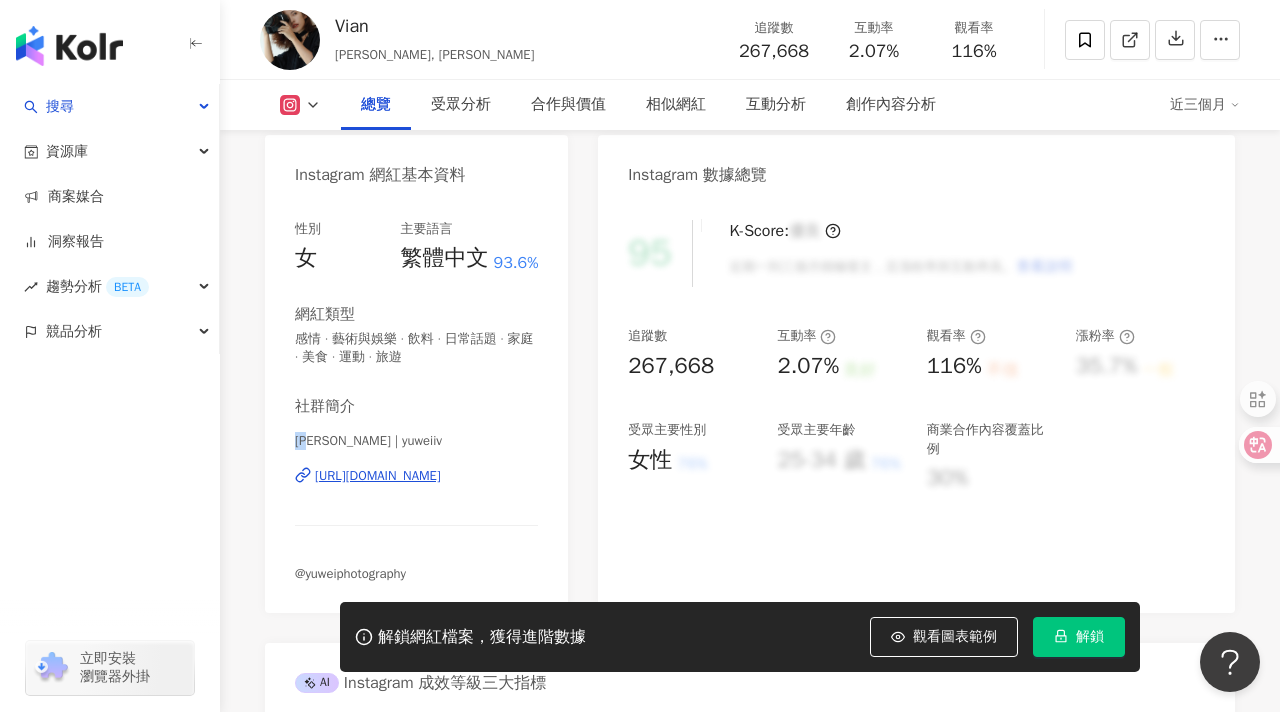 scroll, scrollTop: 204, scrollLeft: 0, axis: vertical 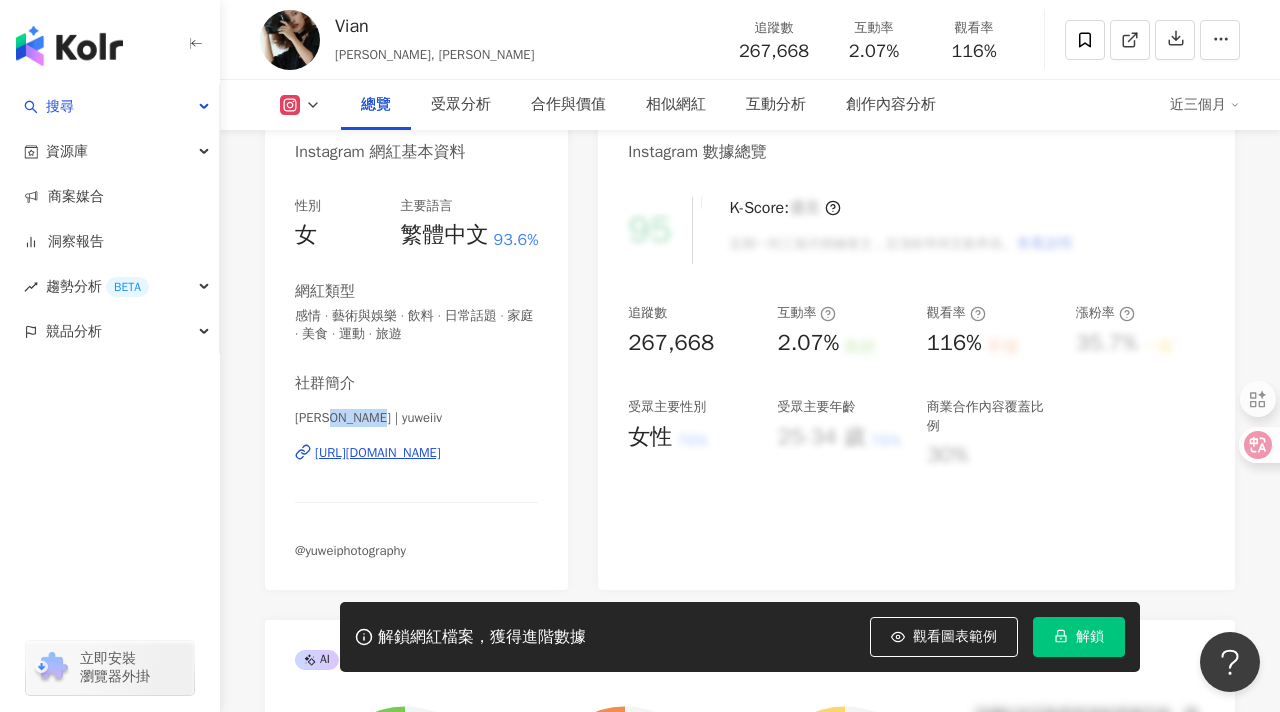 drag, startPoint x: 383, startPoint y: 416, endPoint x: 329, endPoint y: 417, distance: 54.00926 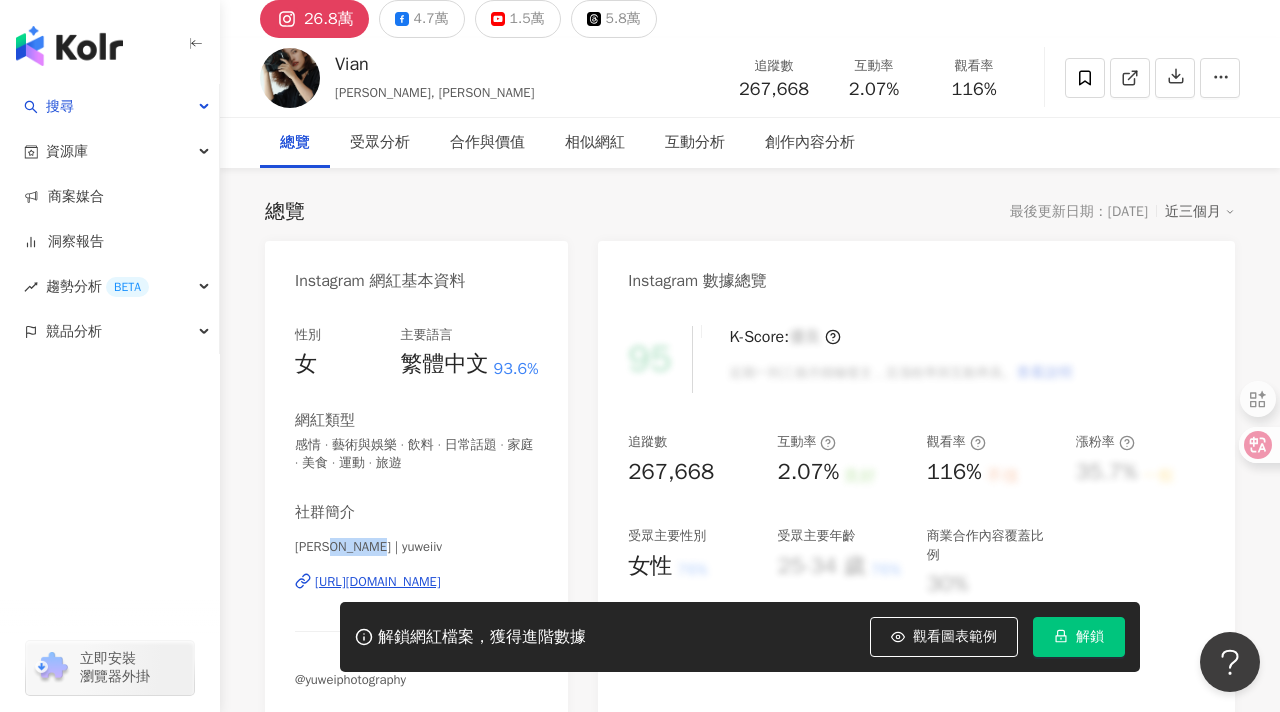 scroll, scrollTop: 263, scrollLeft: 0, axis: vertical 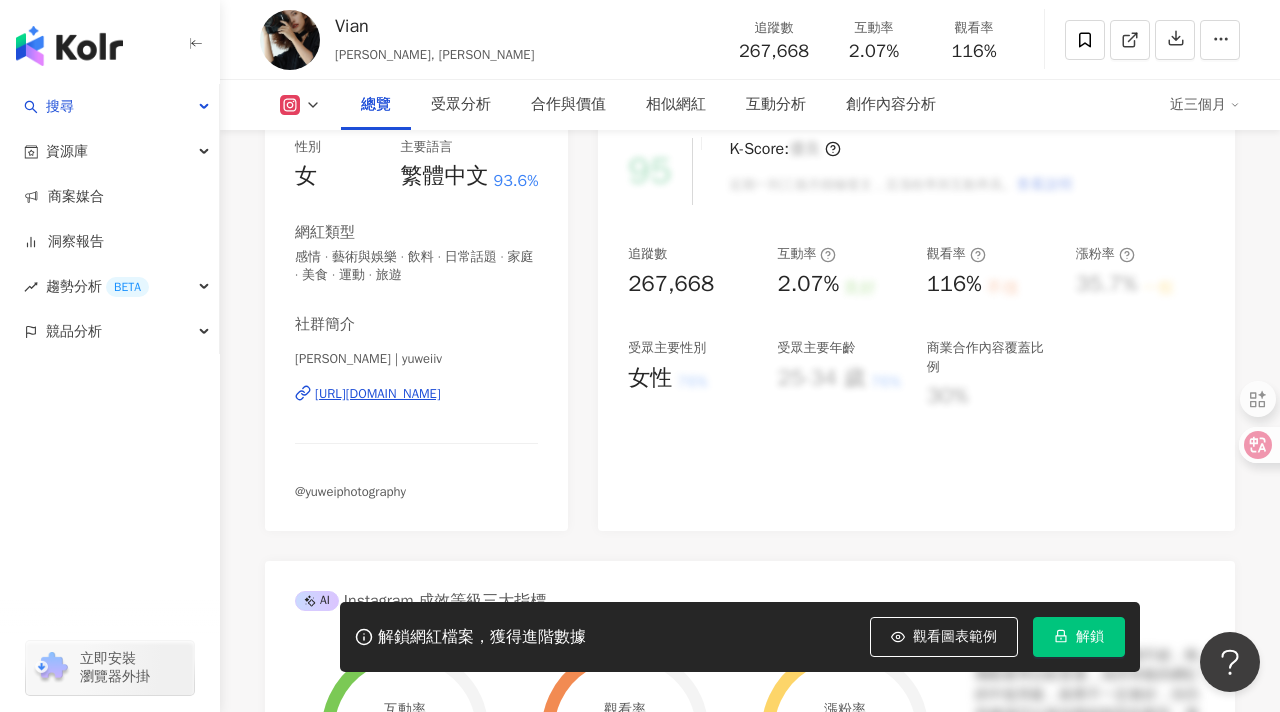 click on "總覽 受眾分析 合作與價值 相似網紅 互動分析 創作內容分析 近三個月" at bounding box center (750, 105) 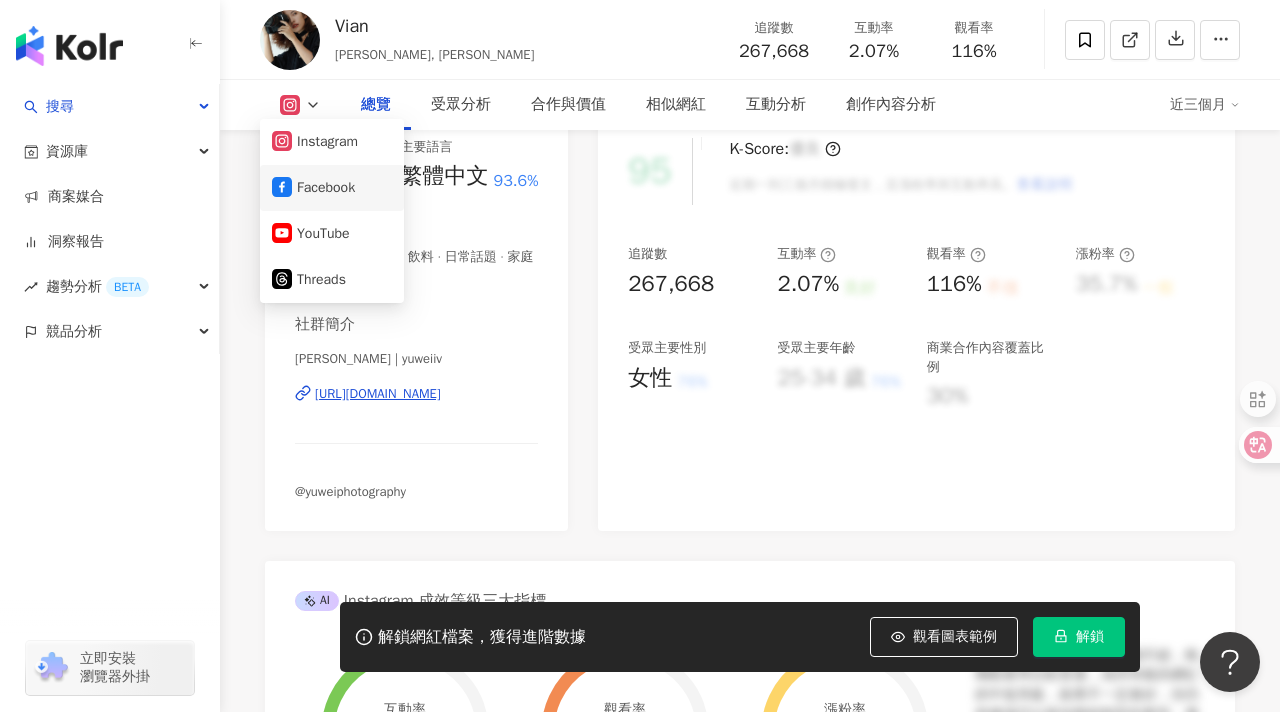click on "Facebook" at bounding box center (332, 188) 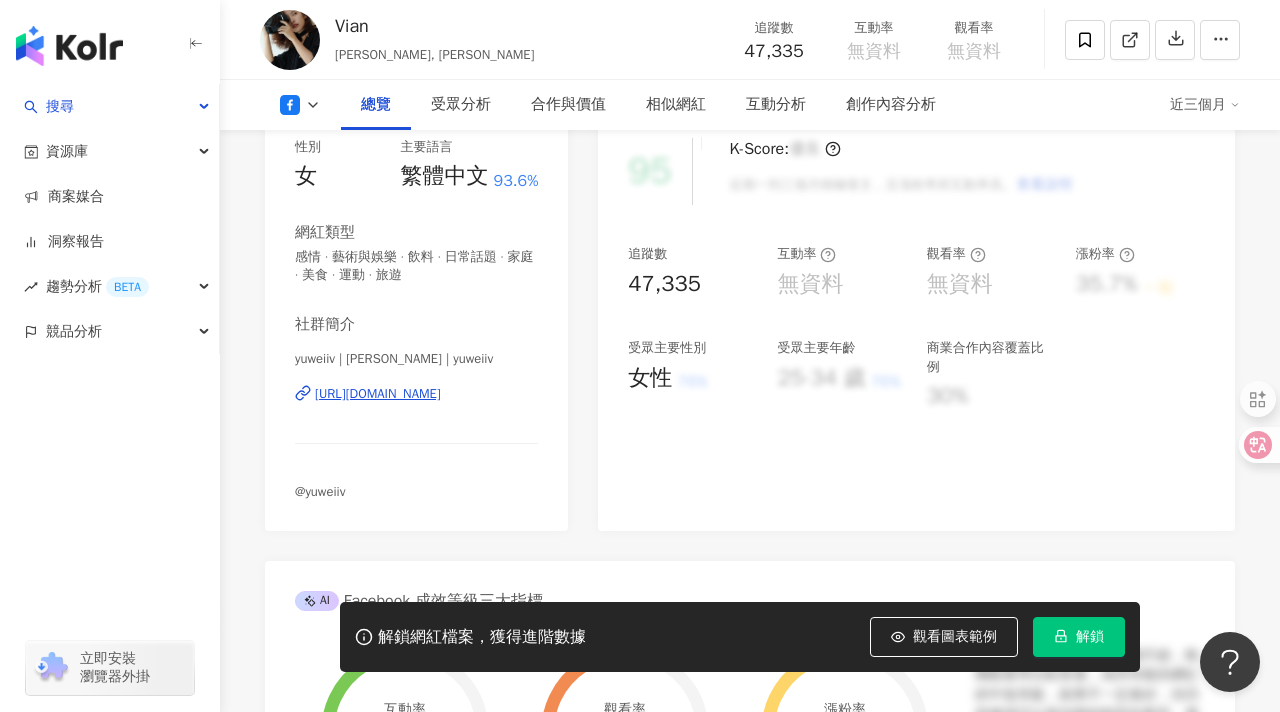 click on "[URL][DOMAIN_NAME]" at bounding box center [378, 394] 